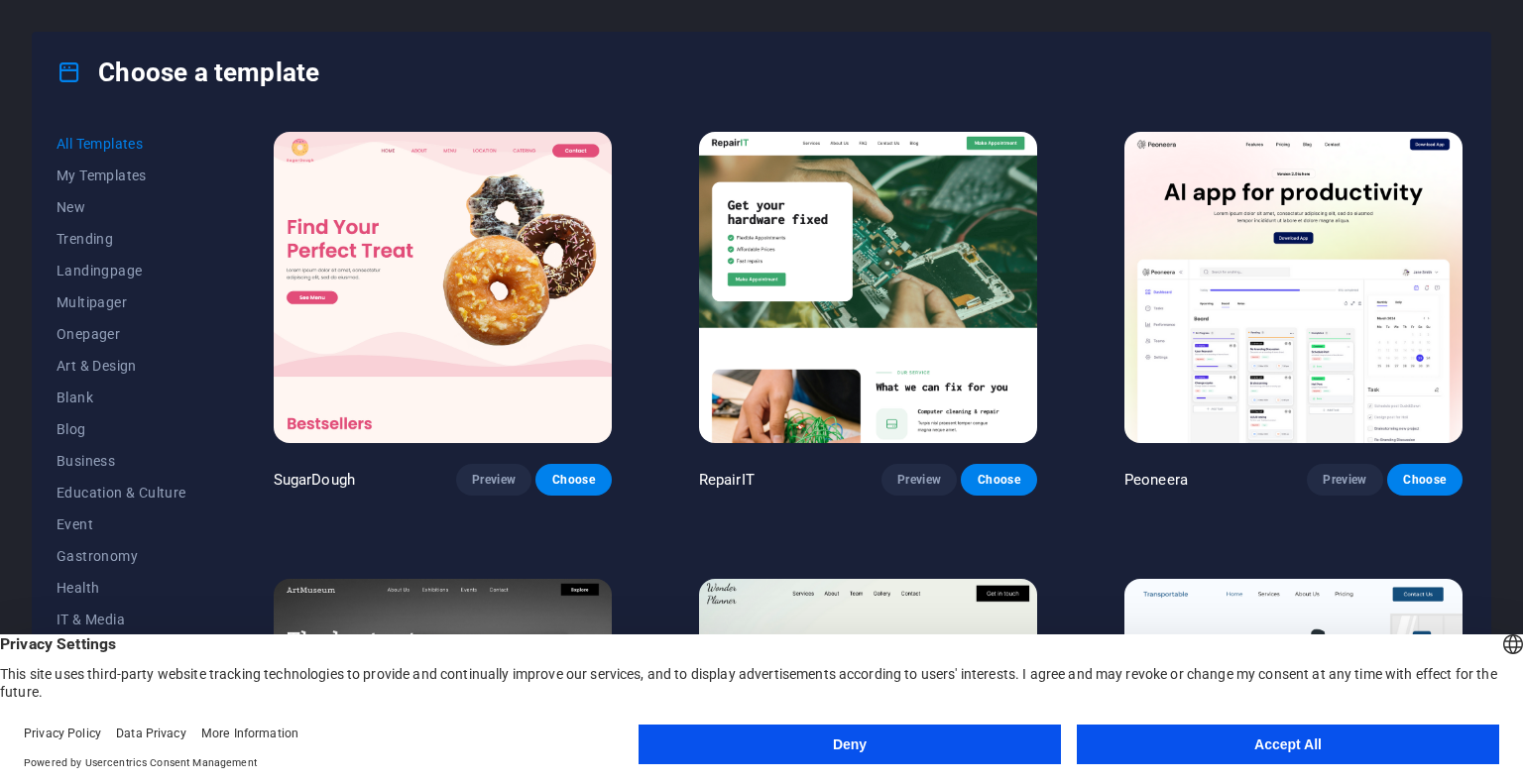 scroll, scrollTop: 0, scrollLeft: 0, axis: both 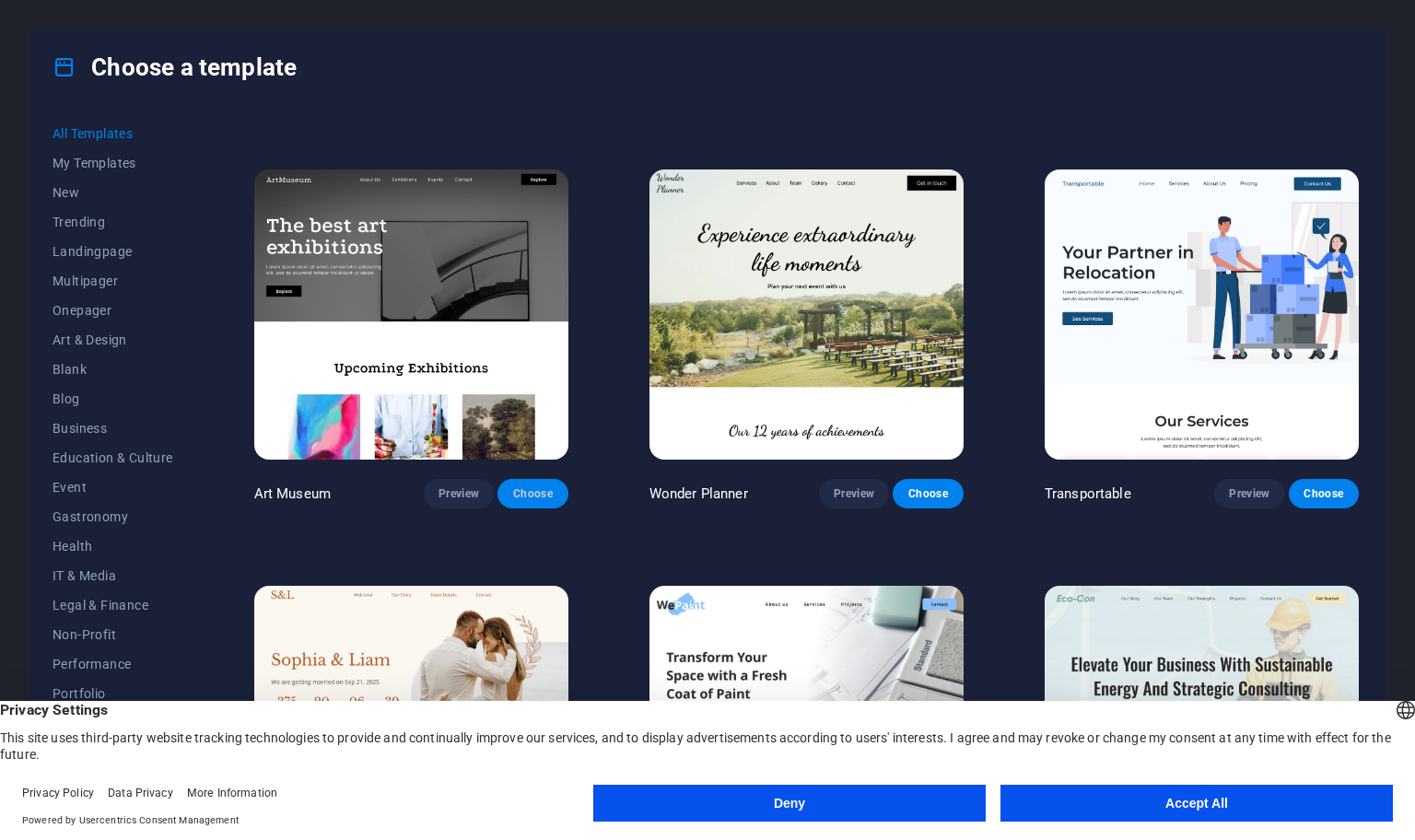 click on "Choose" at bounding box center [532, 494] 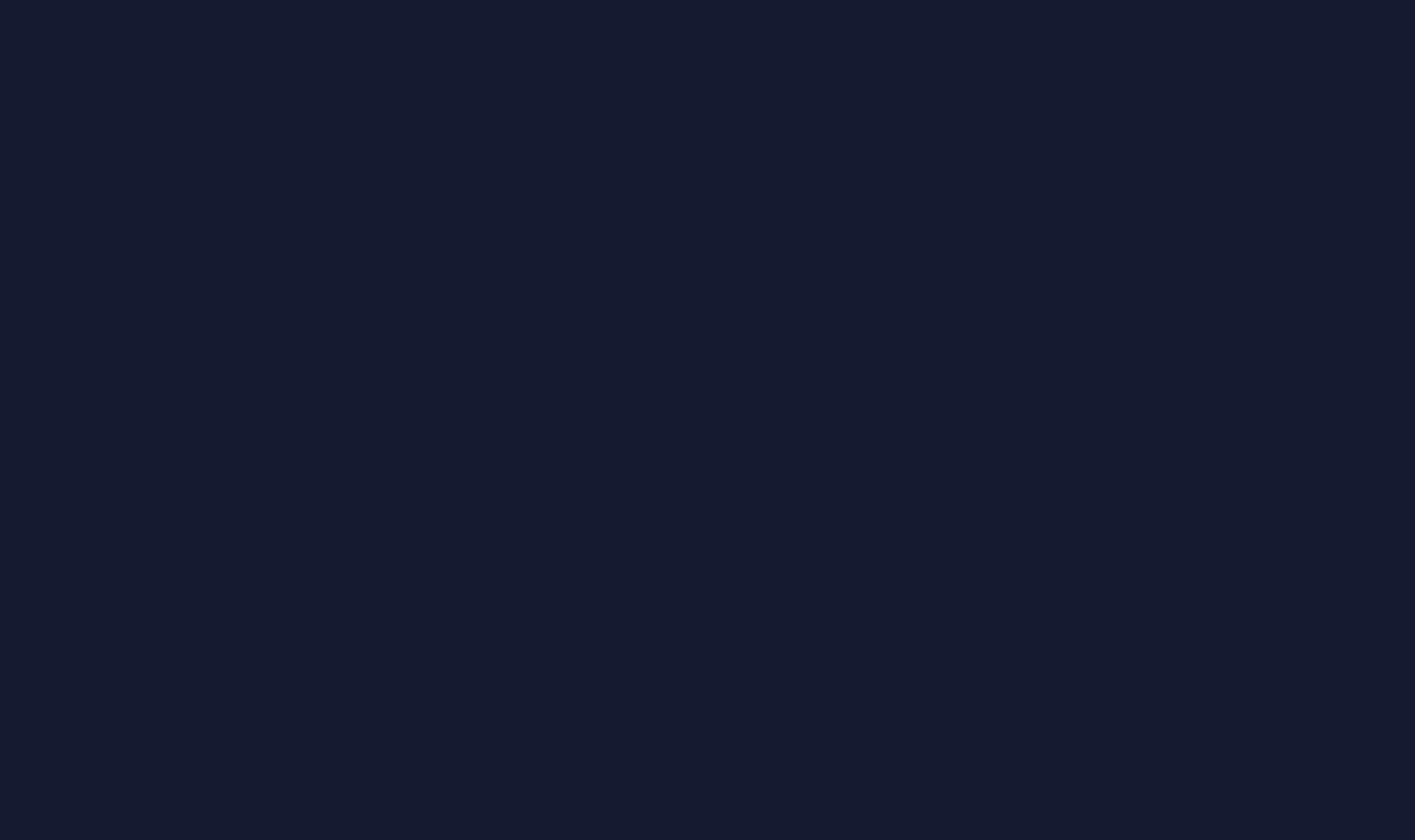 scroll, scrollTop: 0, scrollLeft: 0, axis: both 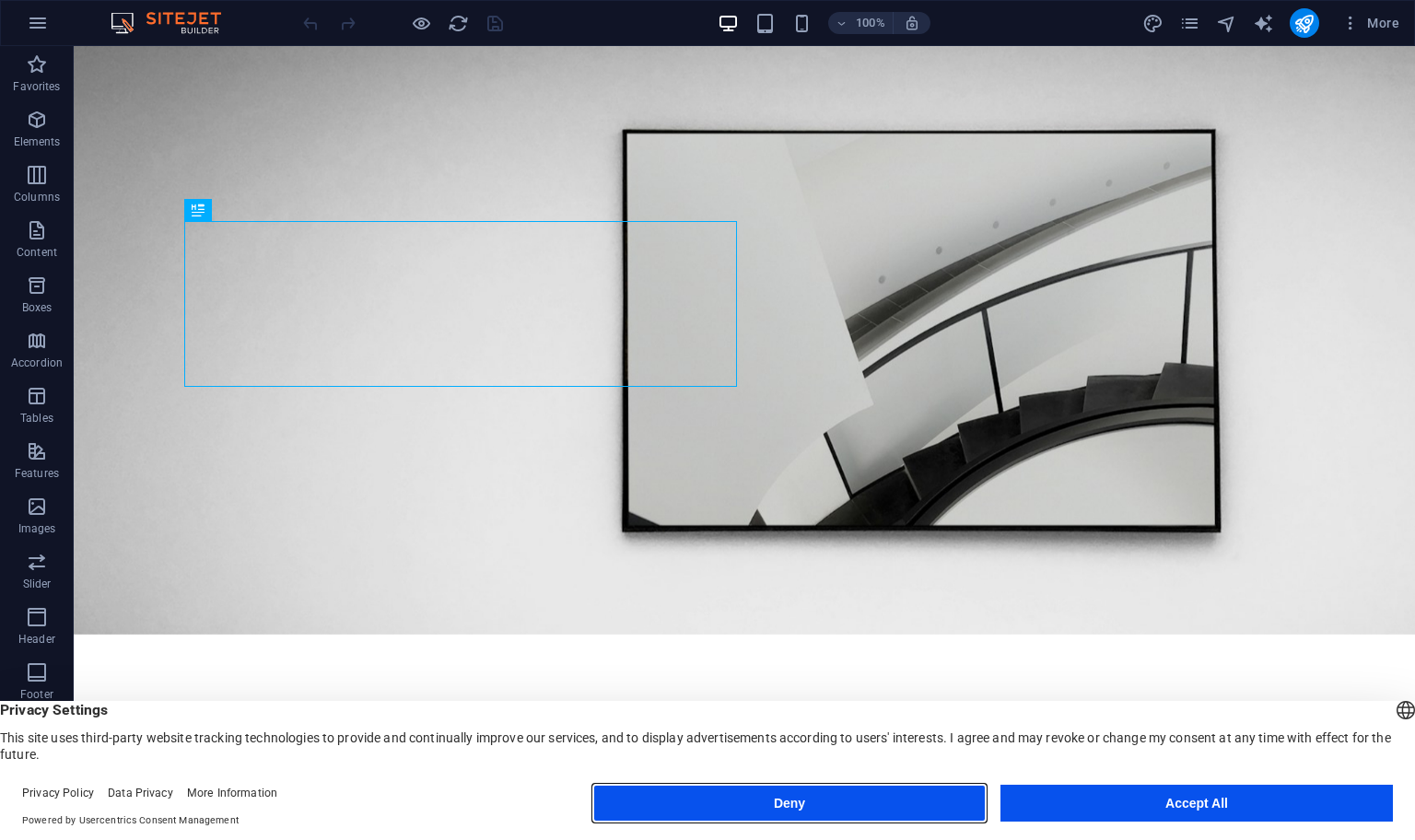 click on "Deny" at bounding box center [789, 803] 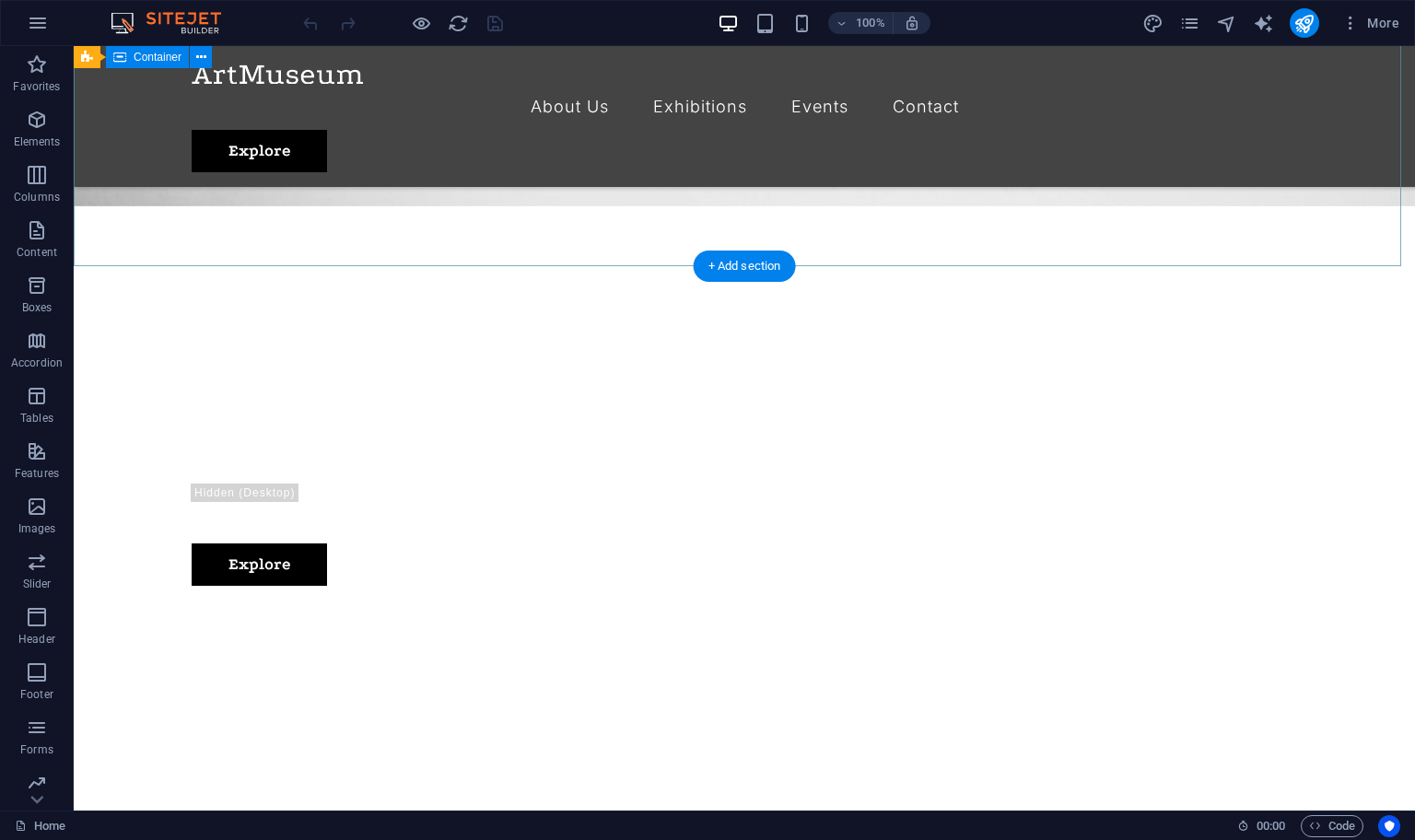 scroll, scrollTop: 461, scrollLeft: 0, axis: vertical 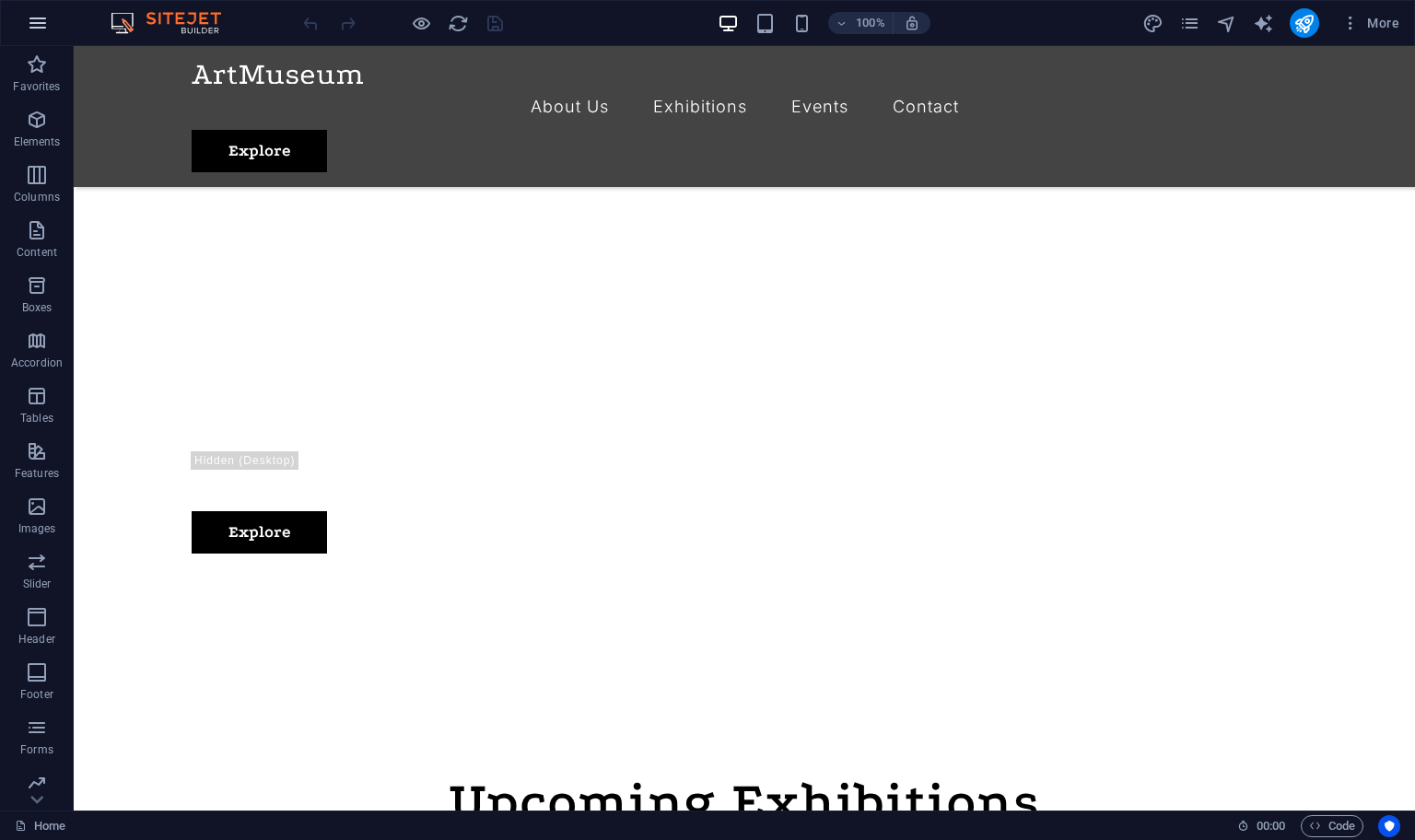 click at bounding box center [38, 23] 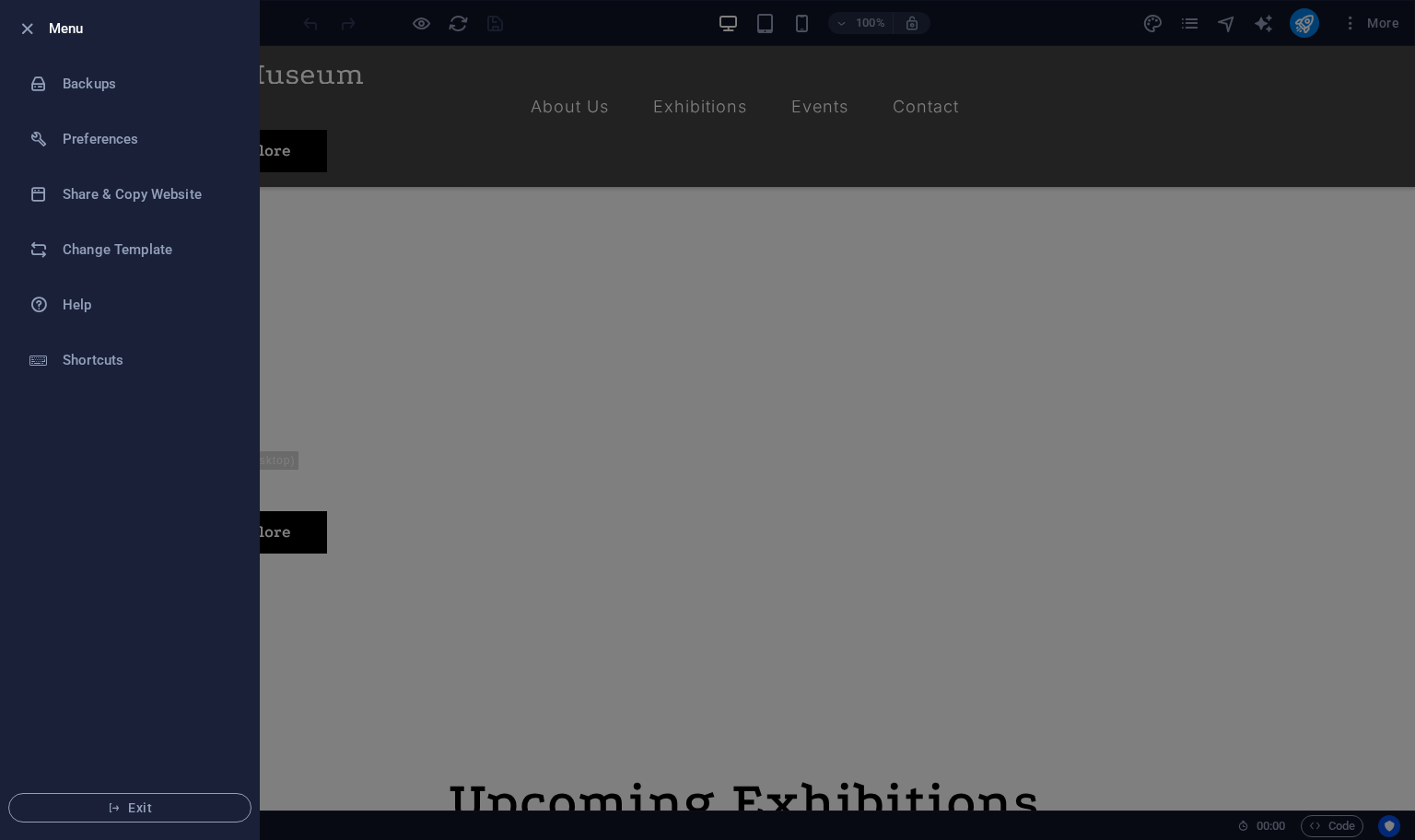 click on "Menu Backups Preferences Share & Copy Website Change Template Help Shortcuts Exit" at bounding box center [130, 420] 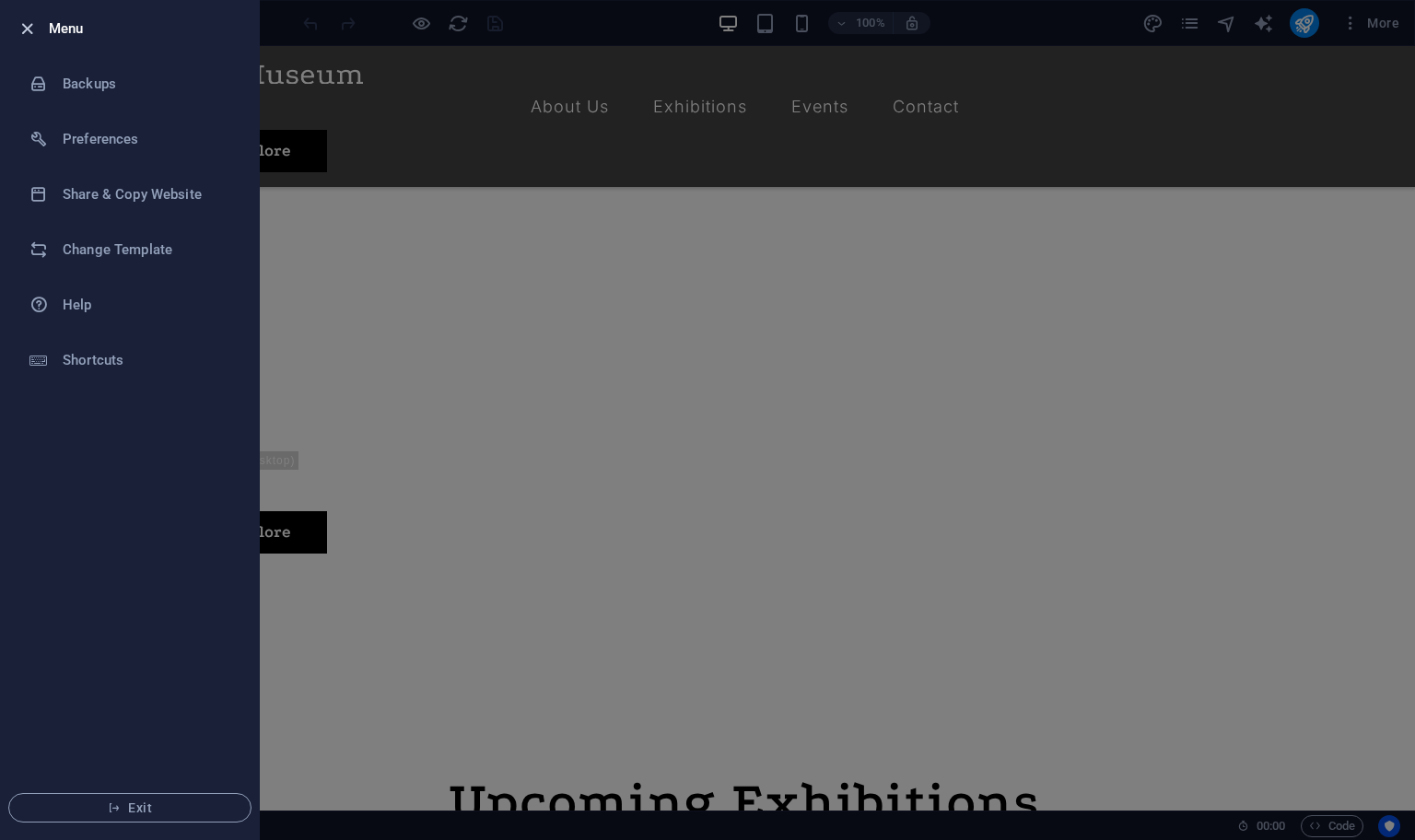 click at bounding box center [27, 29] 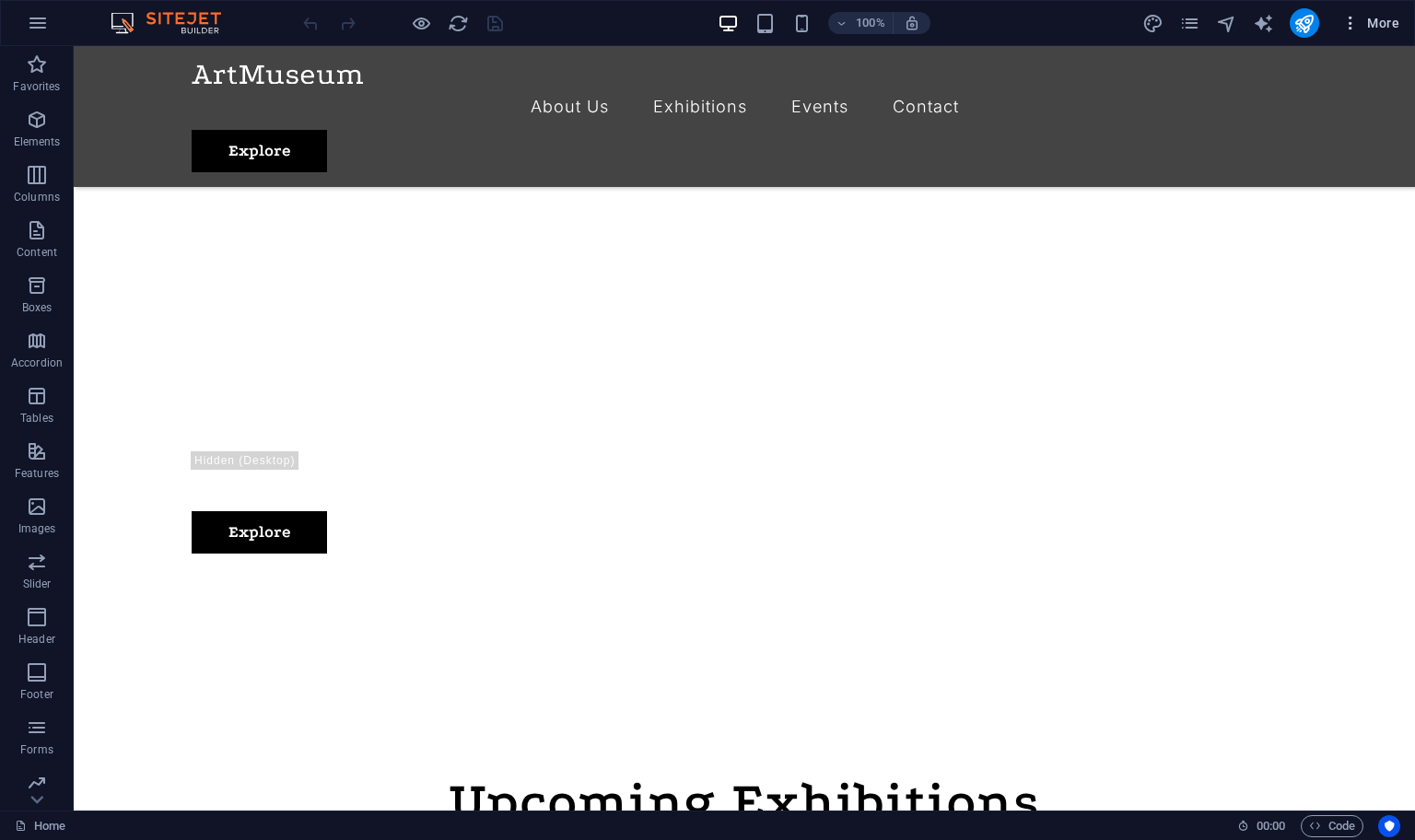 click on "More" at bounding box center (1370, 23) 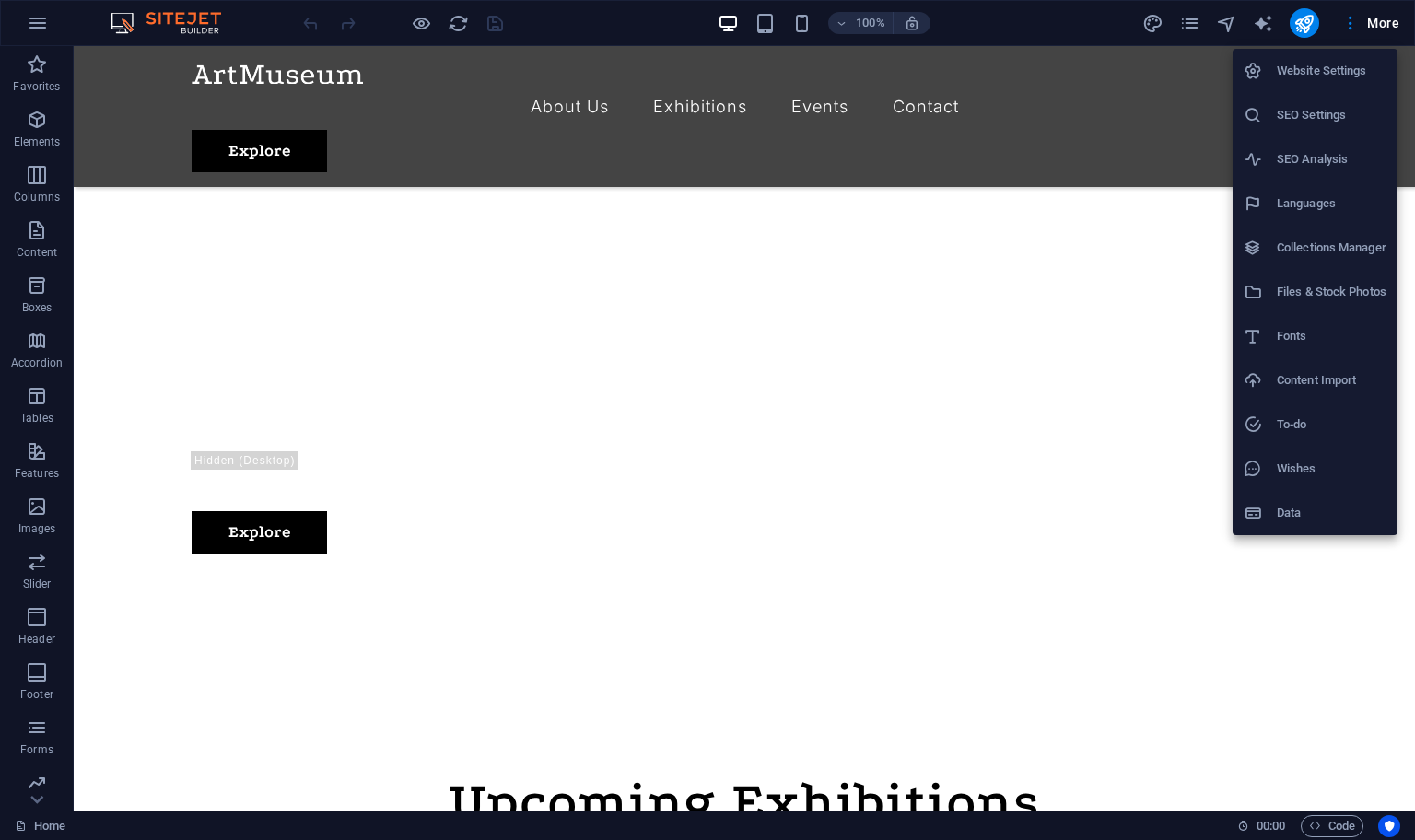 click at bounding box center [708, 420] 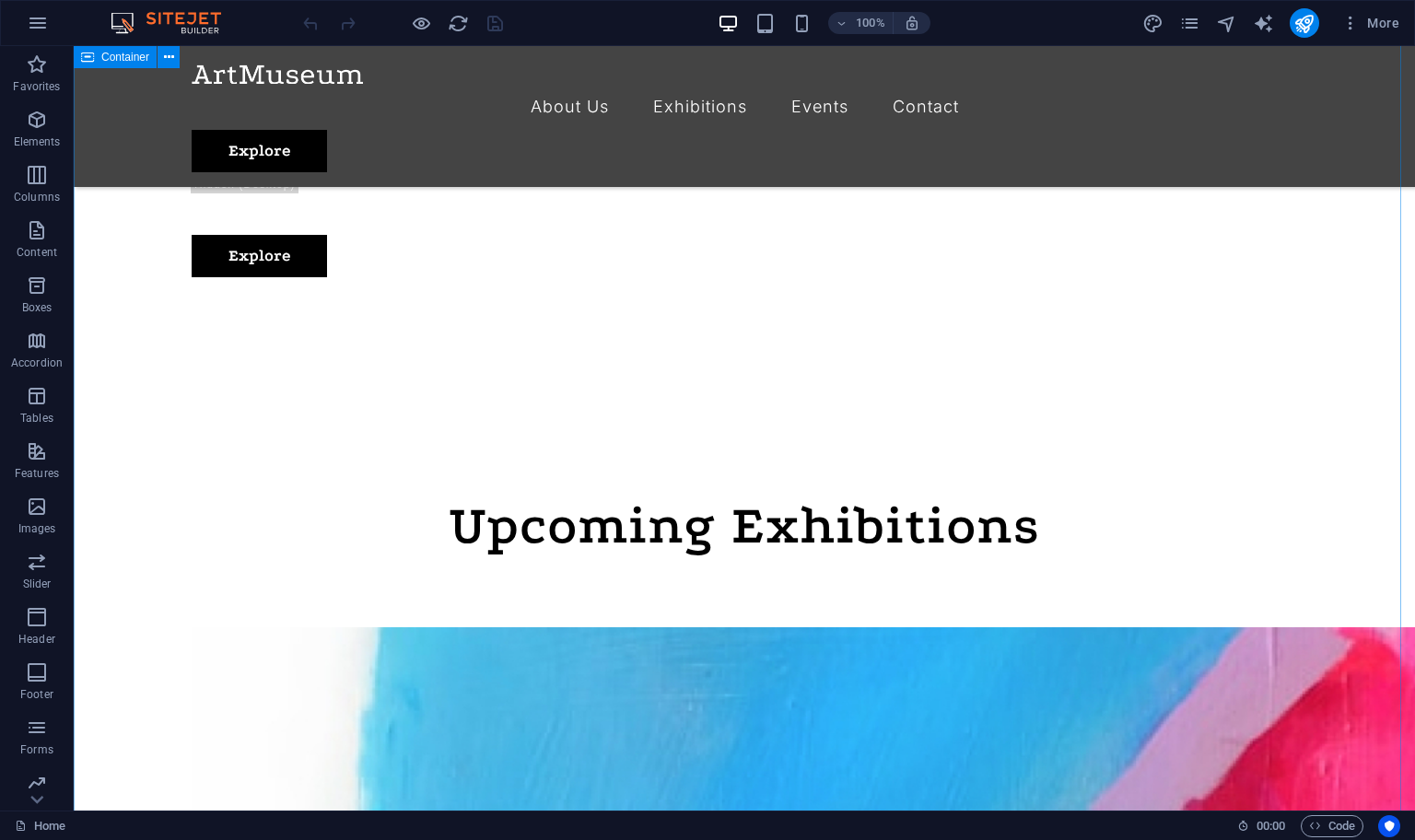 drag, startPoint x: 1257, startPoint y: 220, endPoint x: 1260, endPoint y: 230, distance: 10.4403065 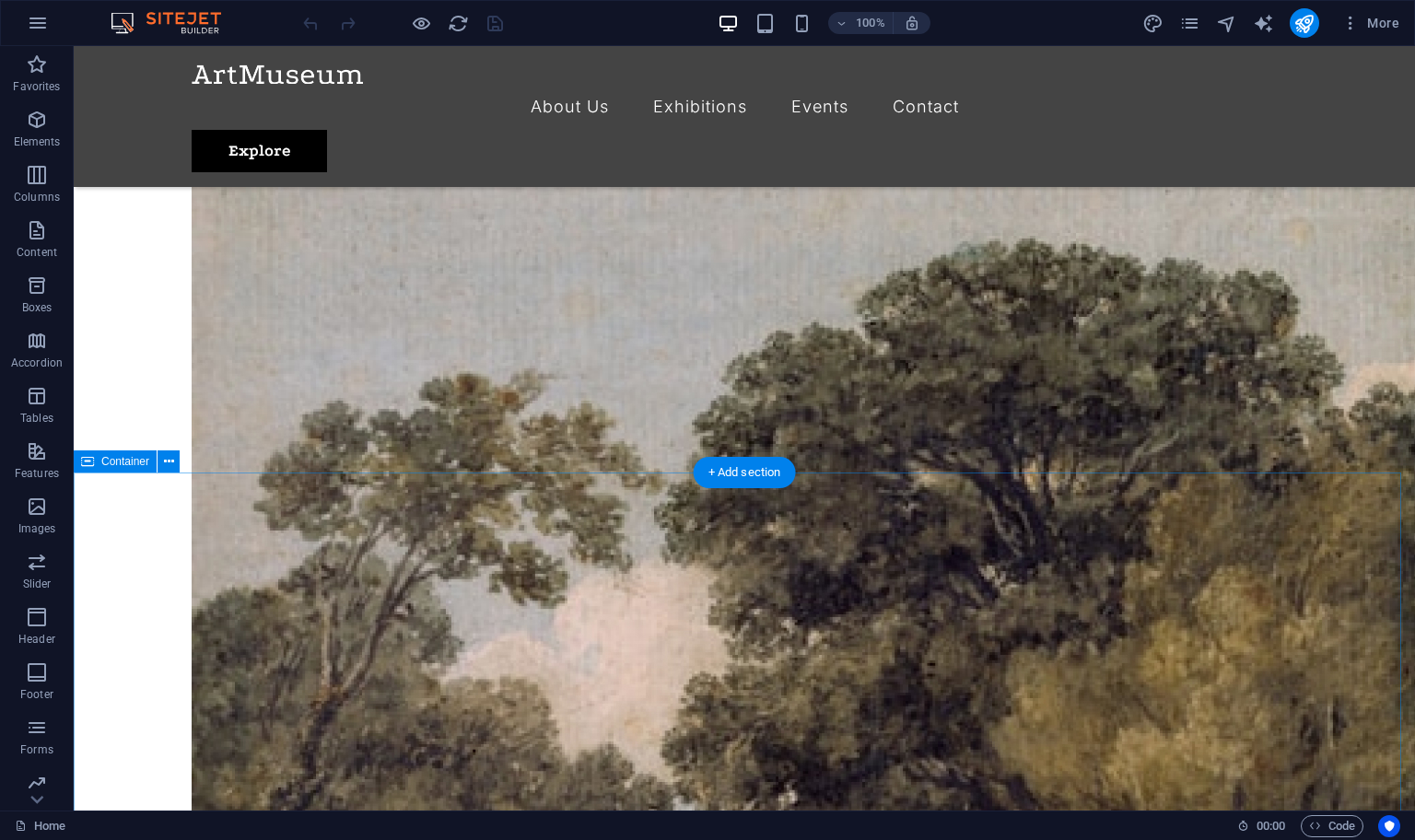 scroll, scrollTop: 4514, scrollLeft: 0, axis: vertical 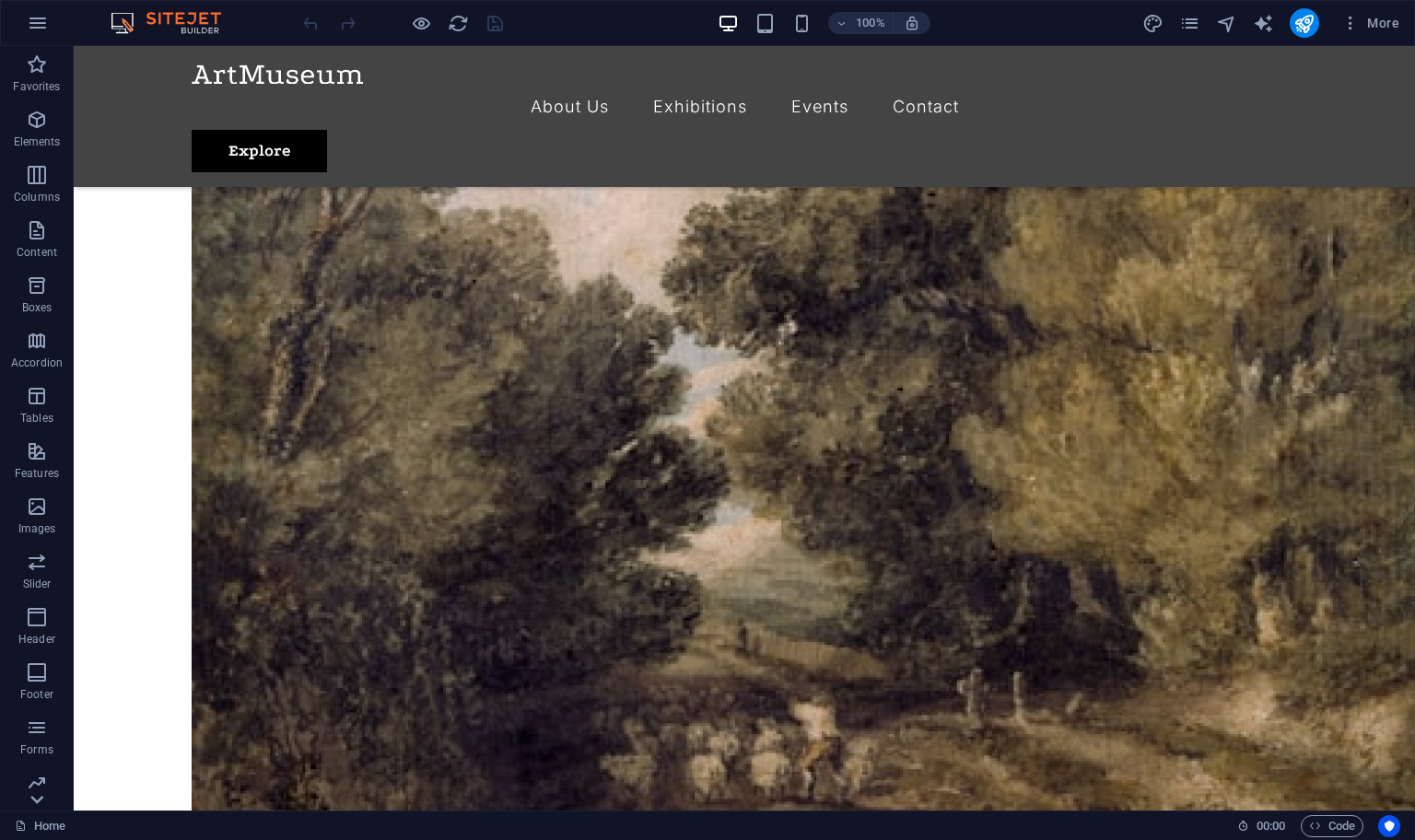 click 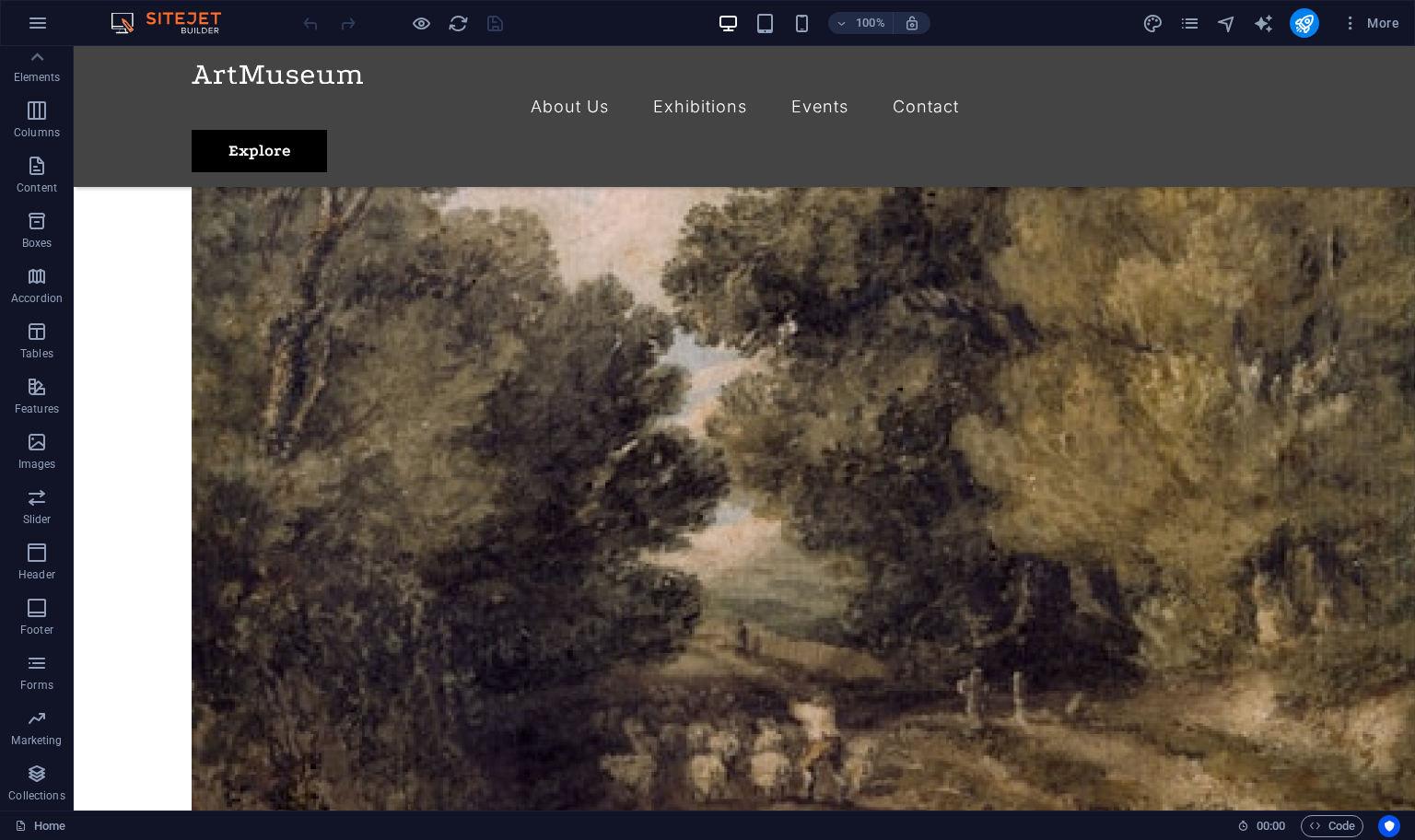 click on "Collections" at bounding box center [36, 796] 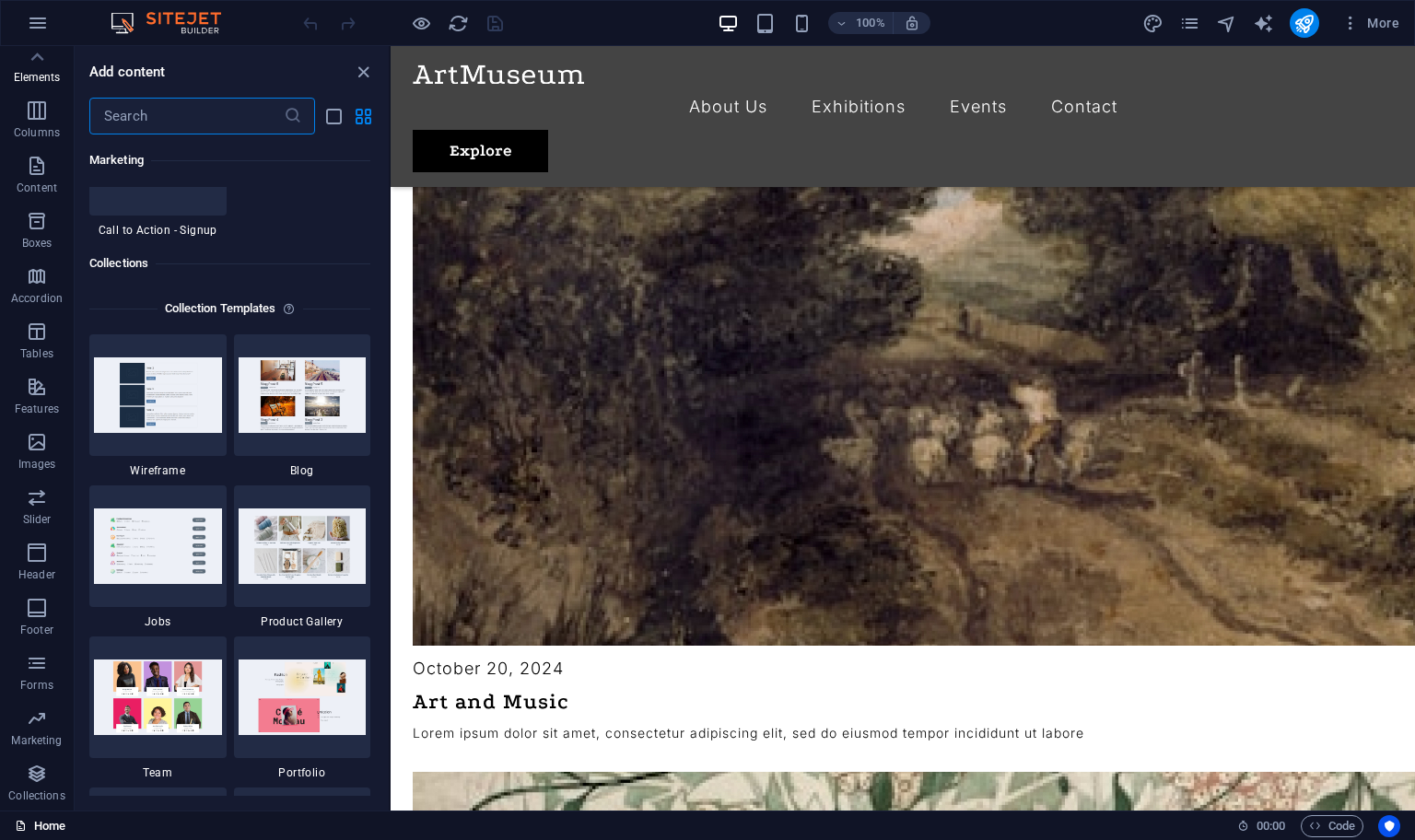 scroll, scrollTop: 16861, scrollLeft: 0, axis: vertical 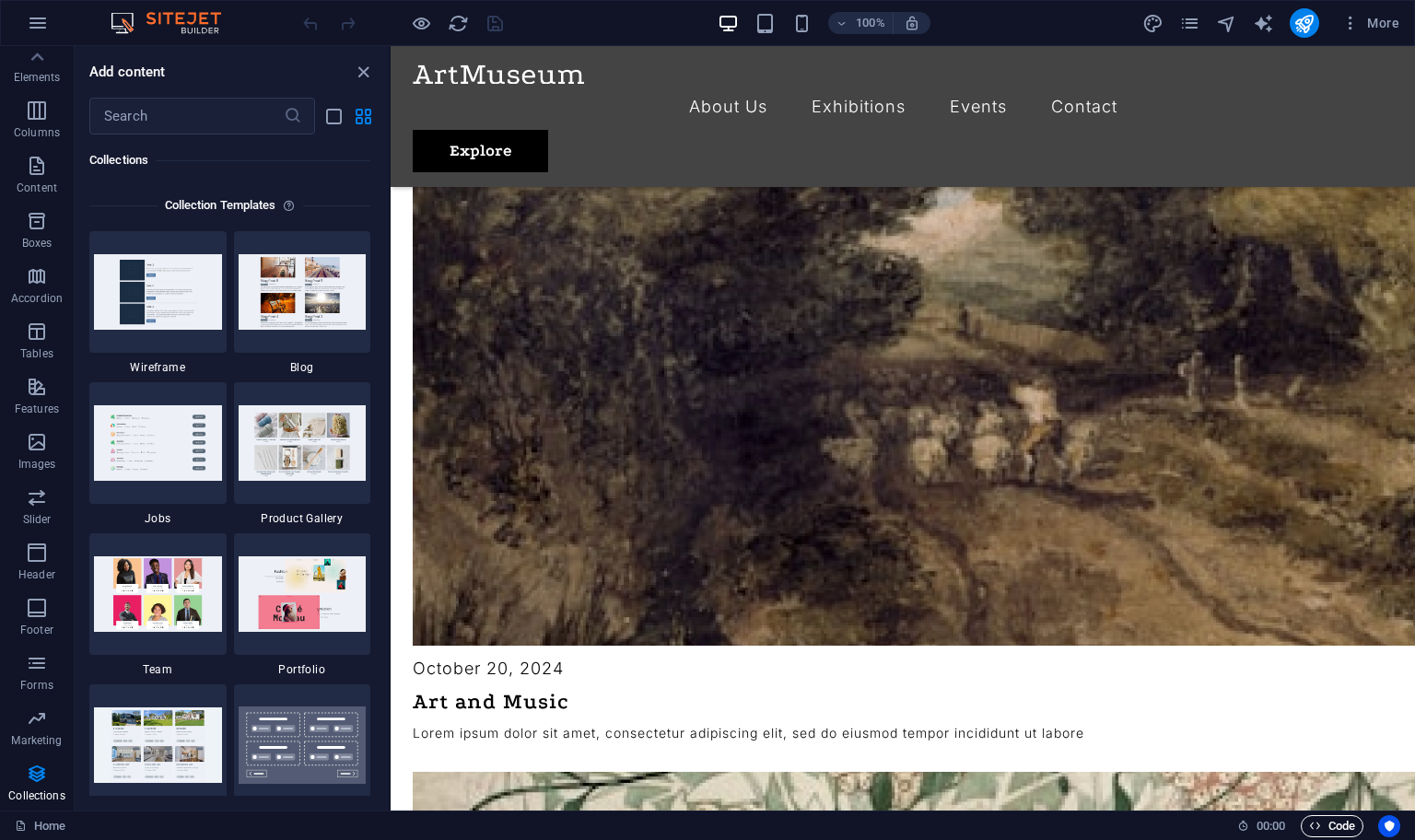 click on "Code" at bounding box center (1332, 826) 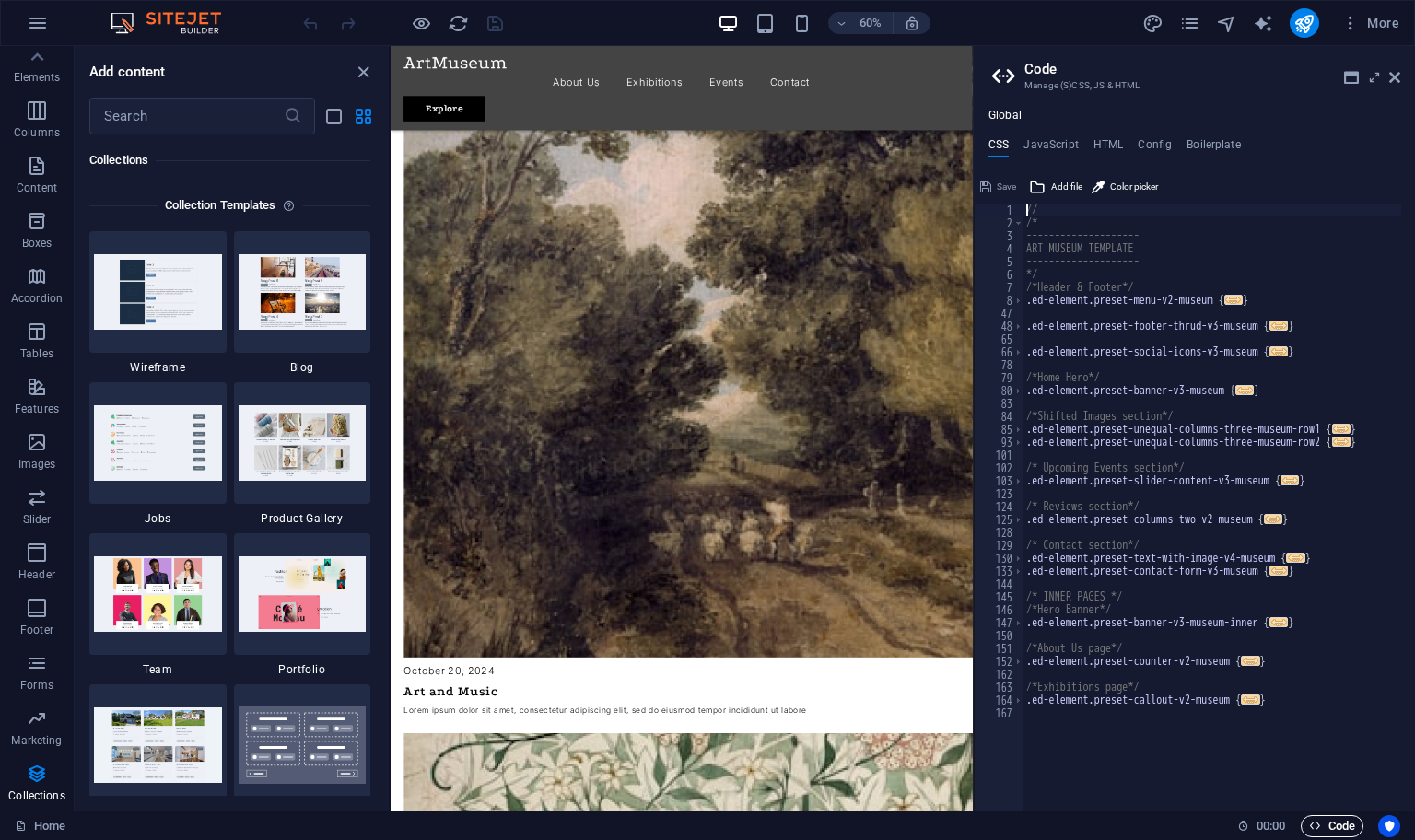 scroll, scrollTop: 4471, scrollLeft: 0, axis: vertical 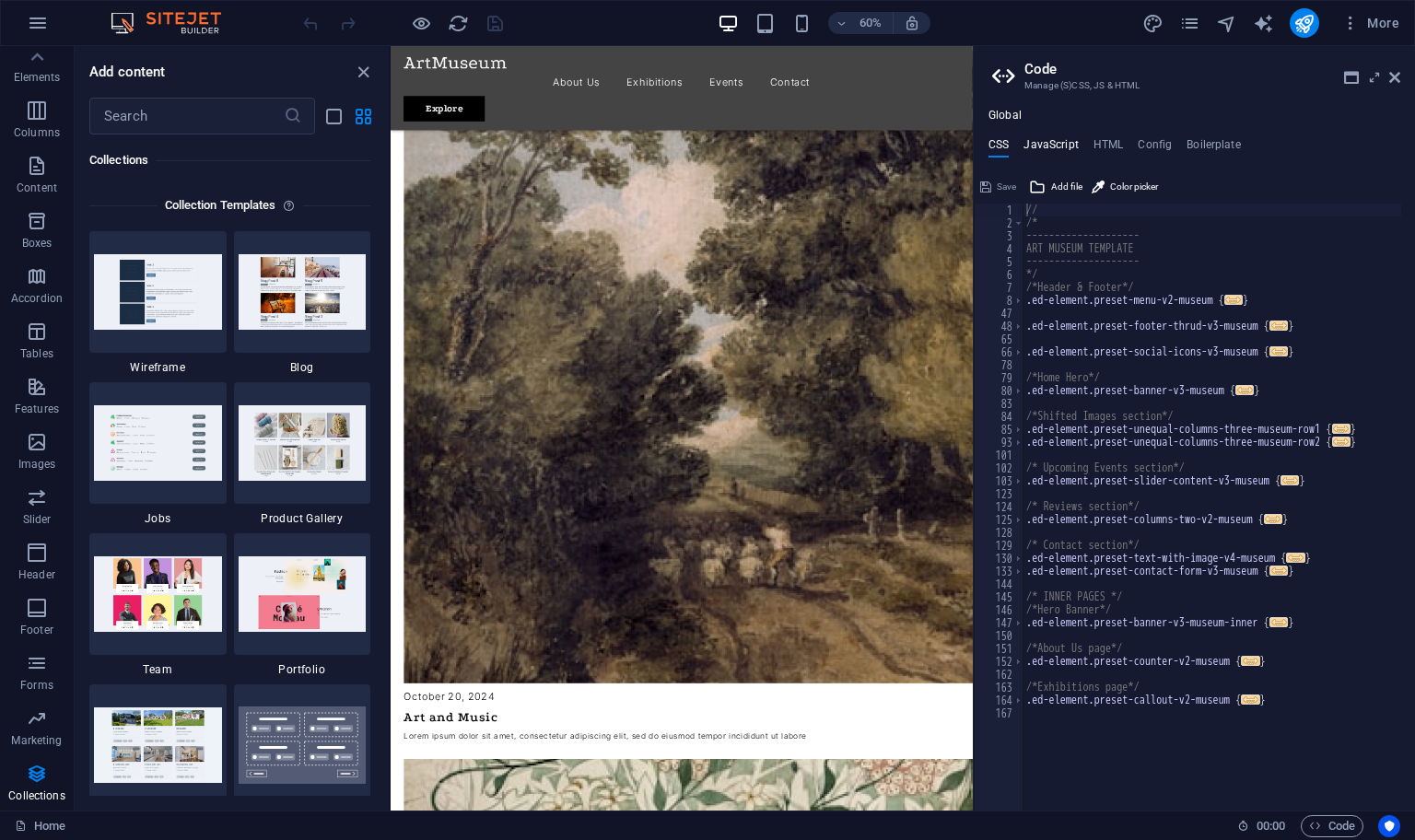 click on "JavaScript" at bounding box center [1050, 148] 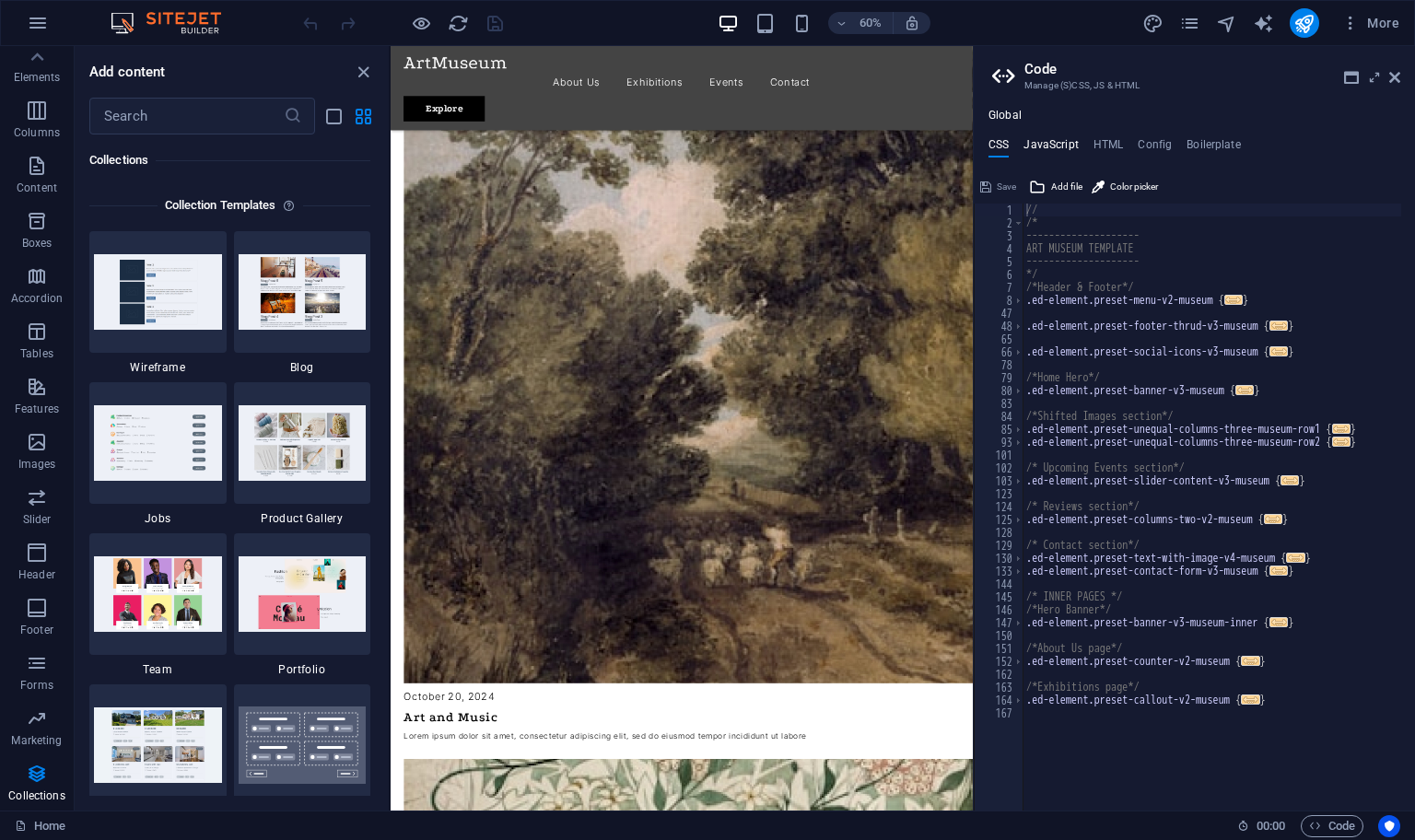type on "/* JS for preset "Menu V2" */" 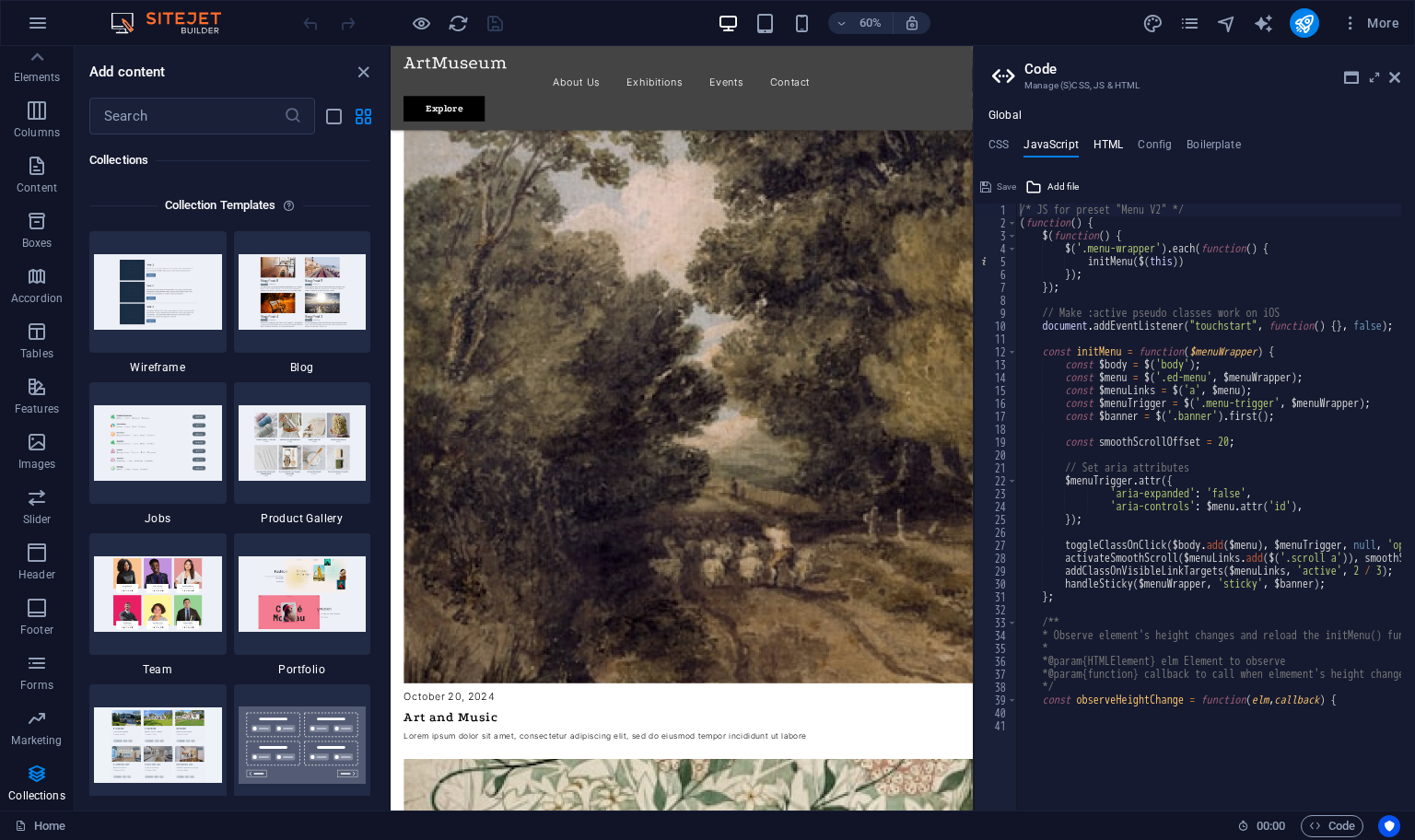 click on "HTML" at bounding box center (1108, 148) 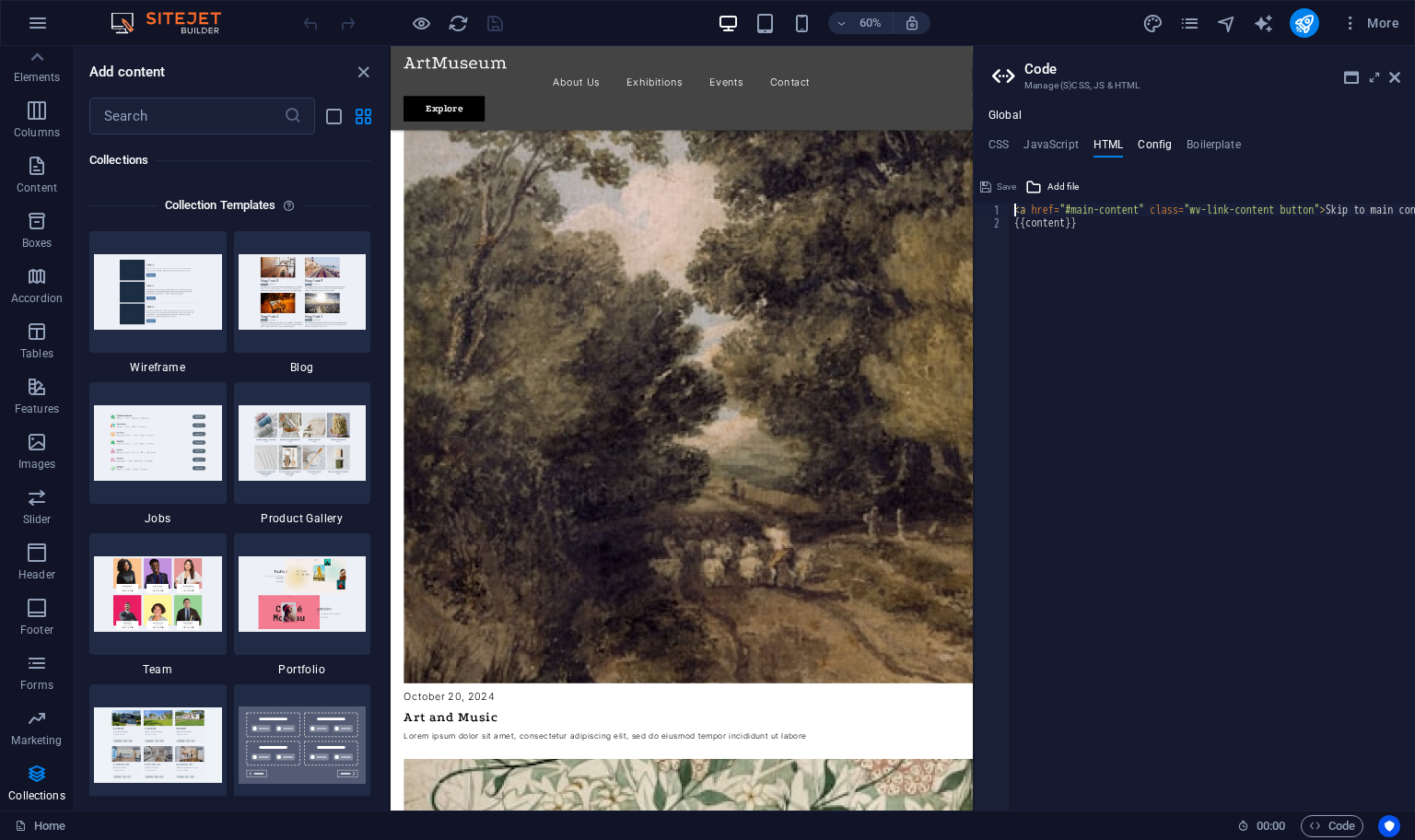 click on "Config" at bounding box center (1154, 148) 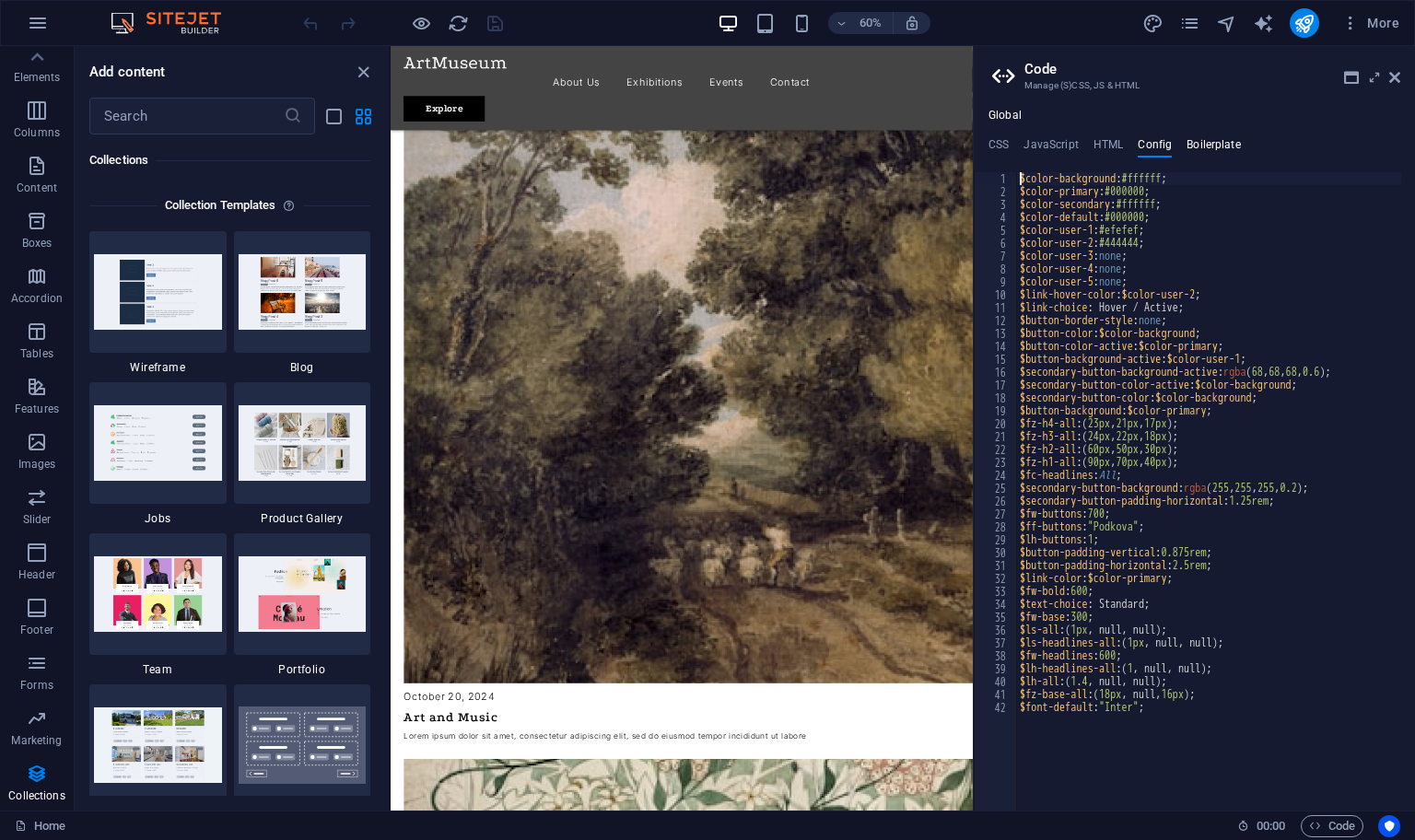click on "Boilerplate" at bounding box center (1213, 148) 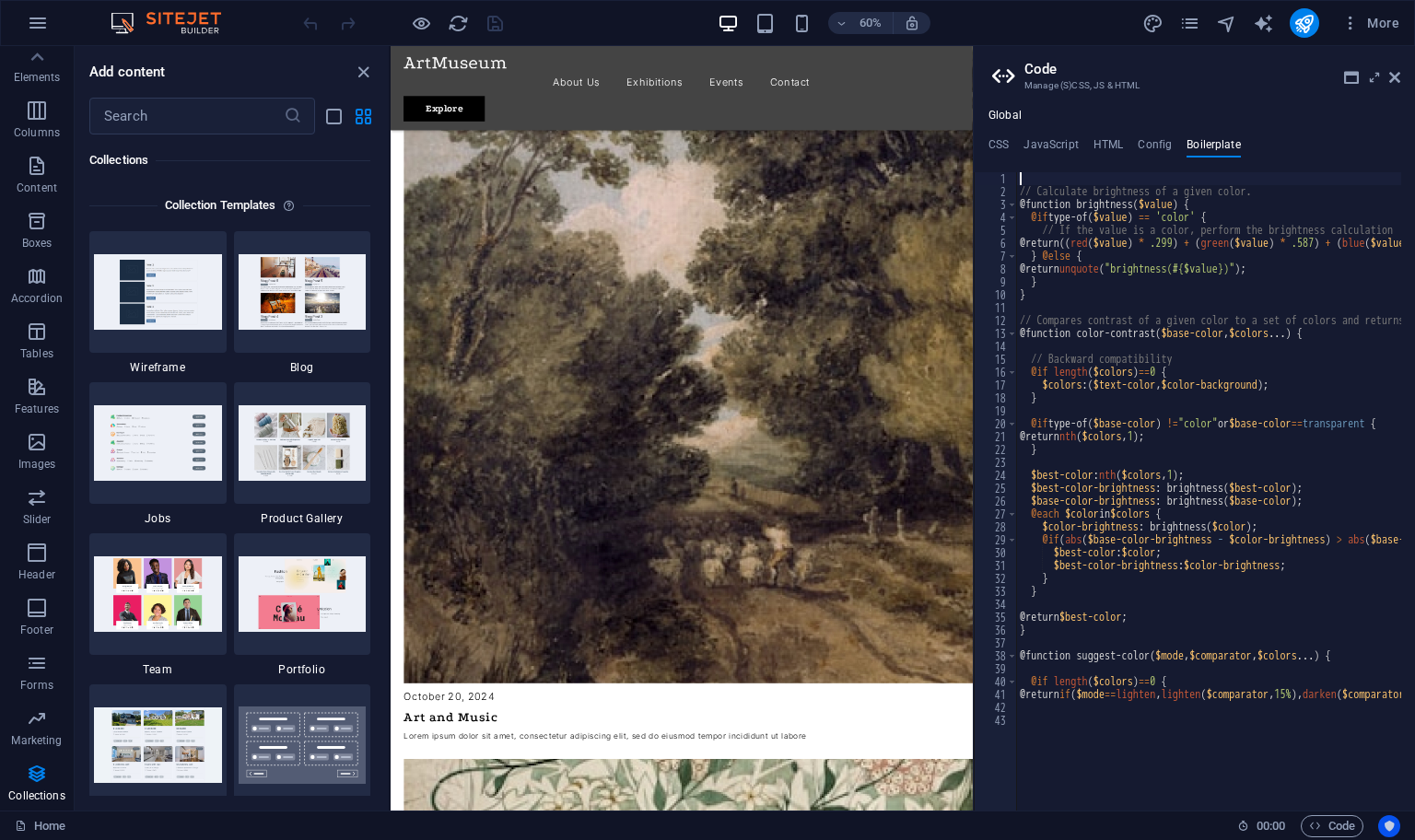 click on "Home 00 : 00 Code" at bounding box center (708, 825) 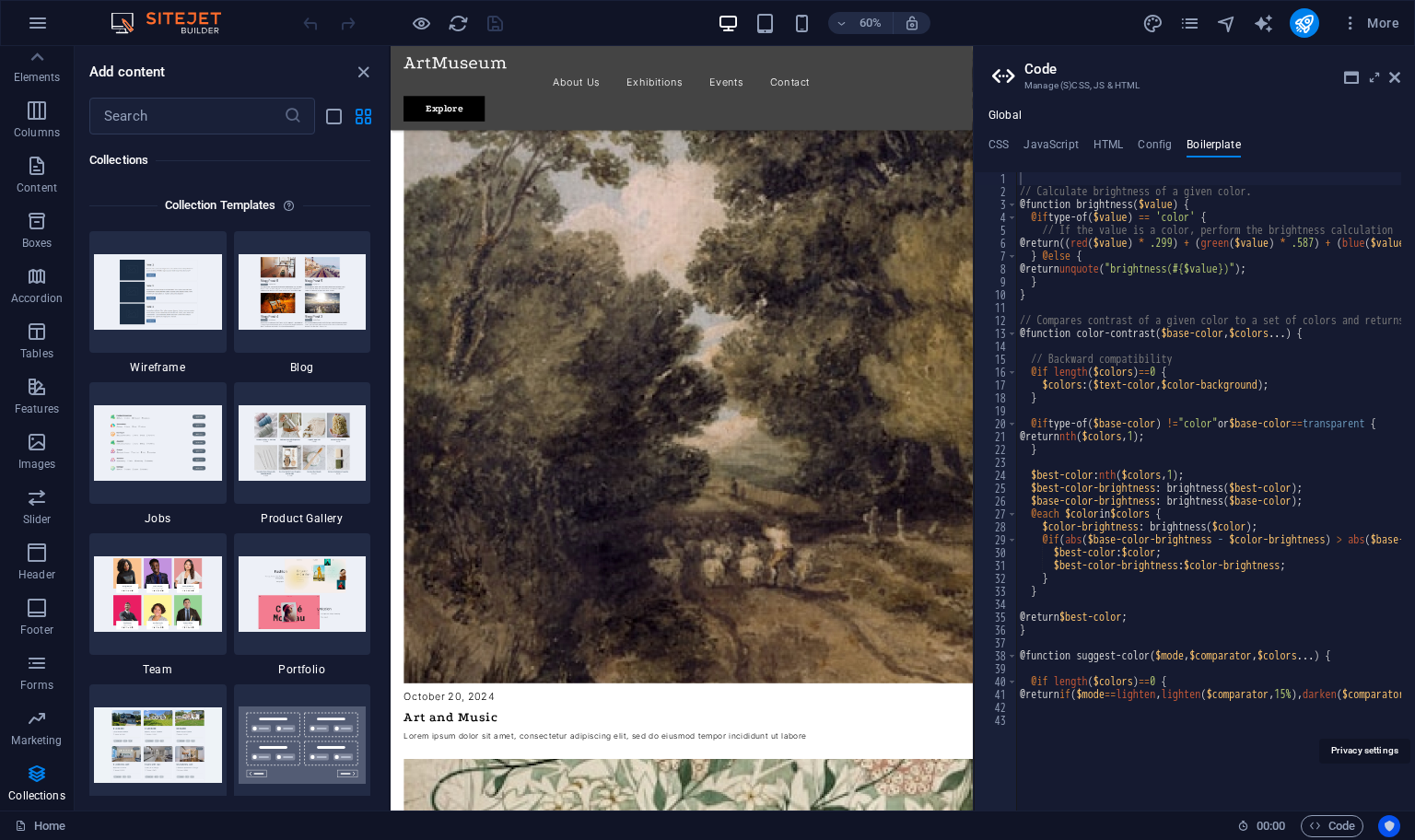 click at bounding box center (1389, 826) 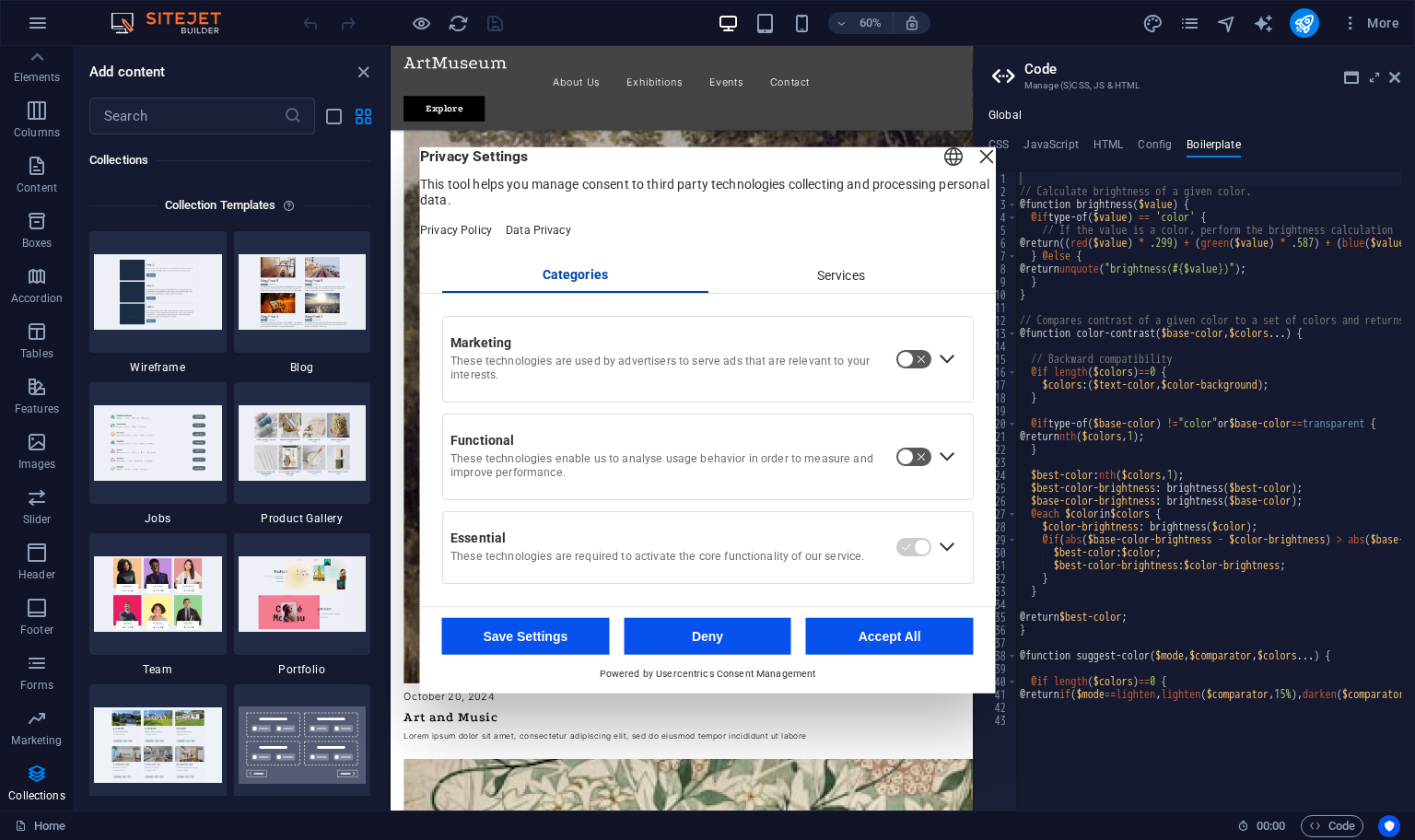 click on "English
Deutsch" at bounding box center (970, 158) 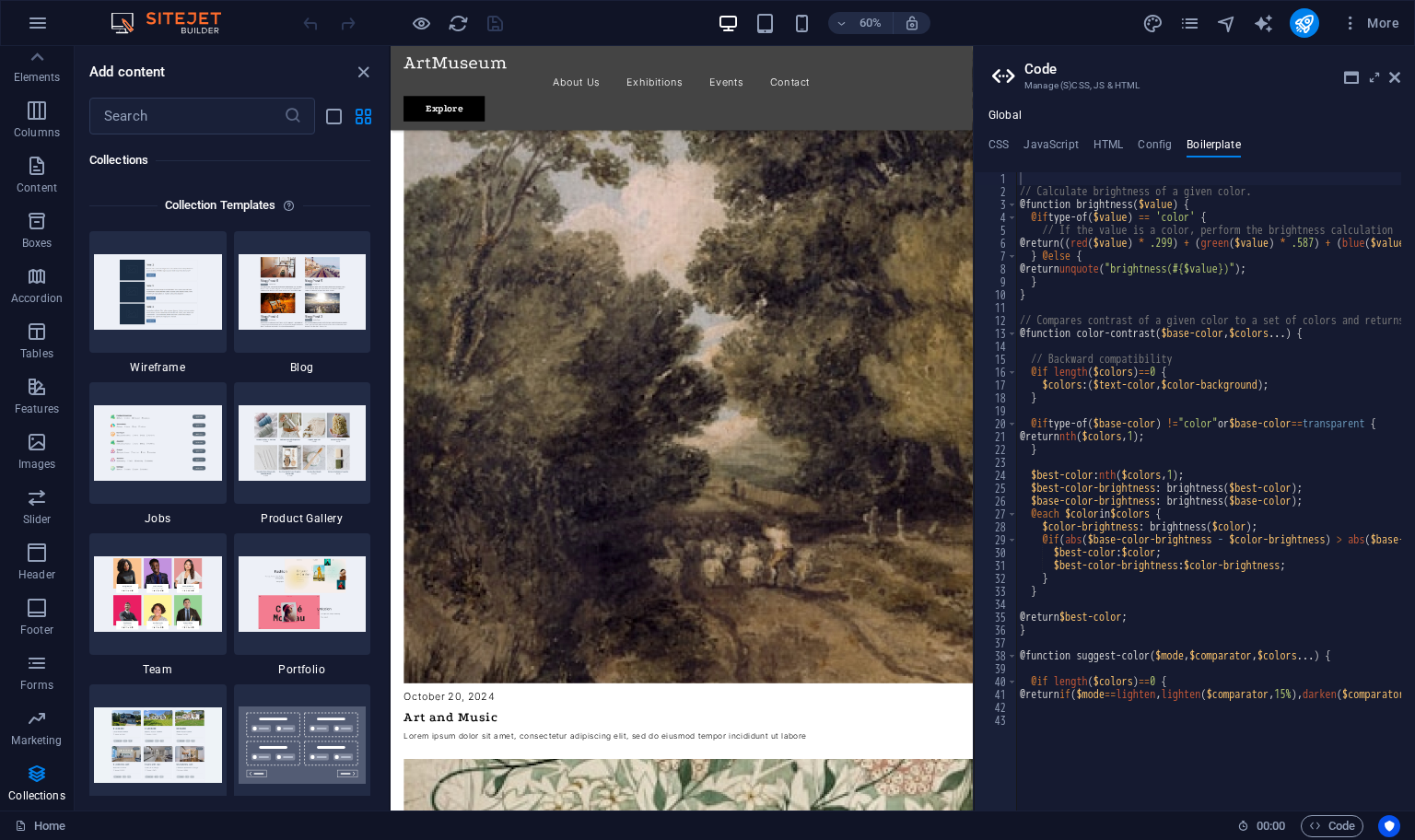 click at bounding box center [175, 23] 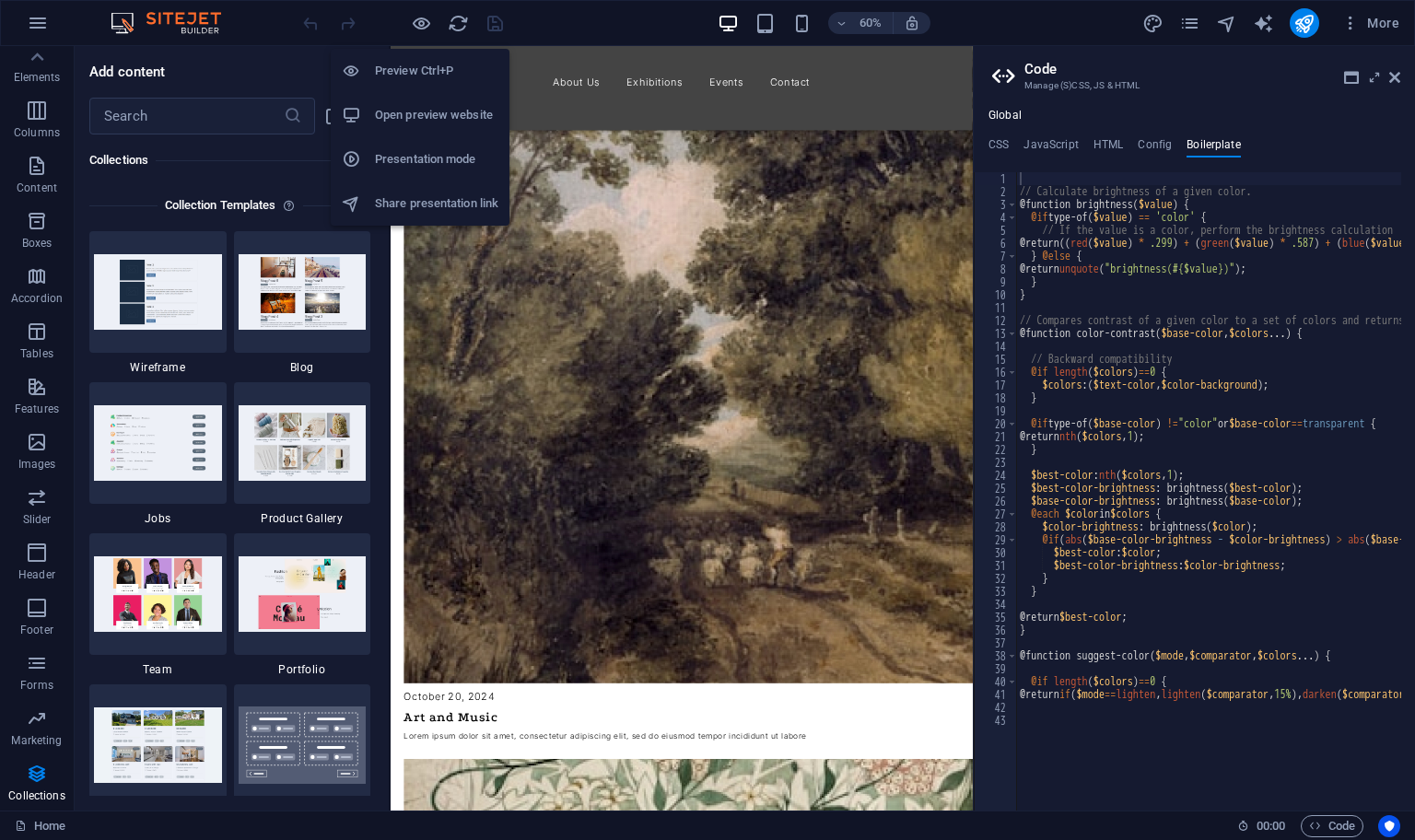 click on "Open preview website" at bounding box center (437, 115) 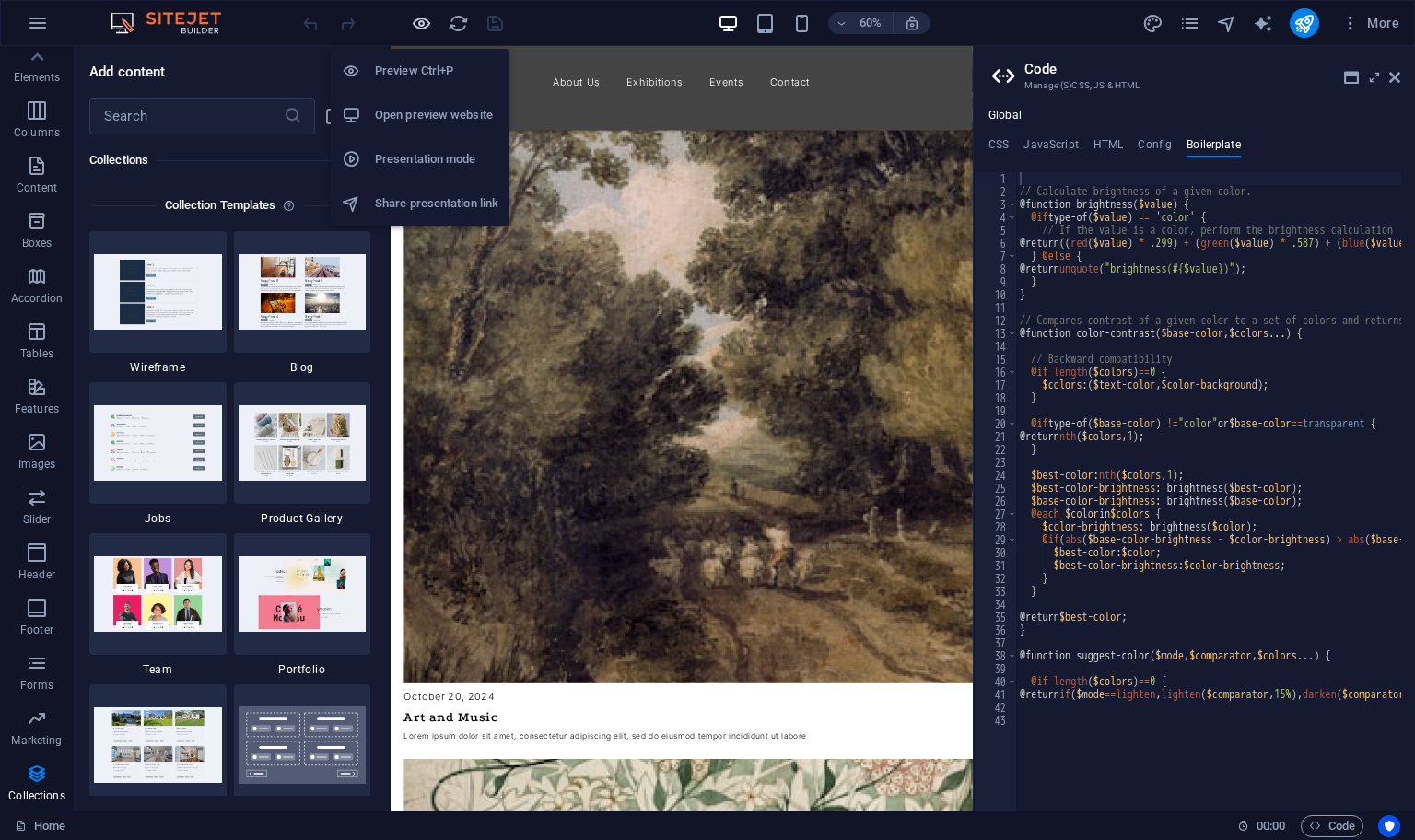 click at bounding box center (421, 23) 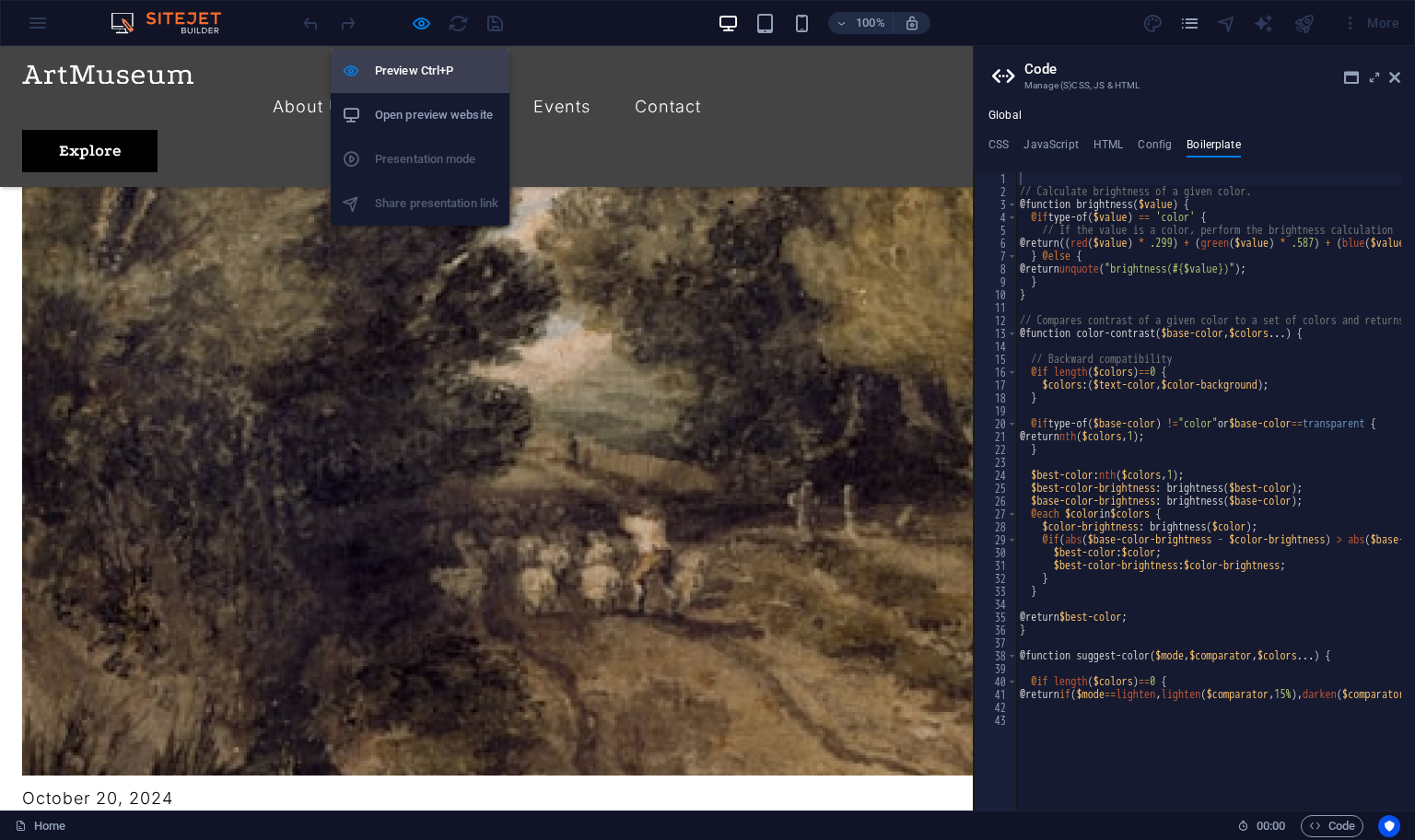 click on "Preview Ctrl+P" at bounding box center [437, 71] 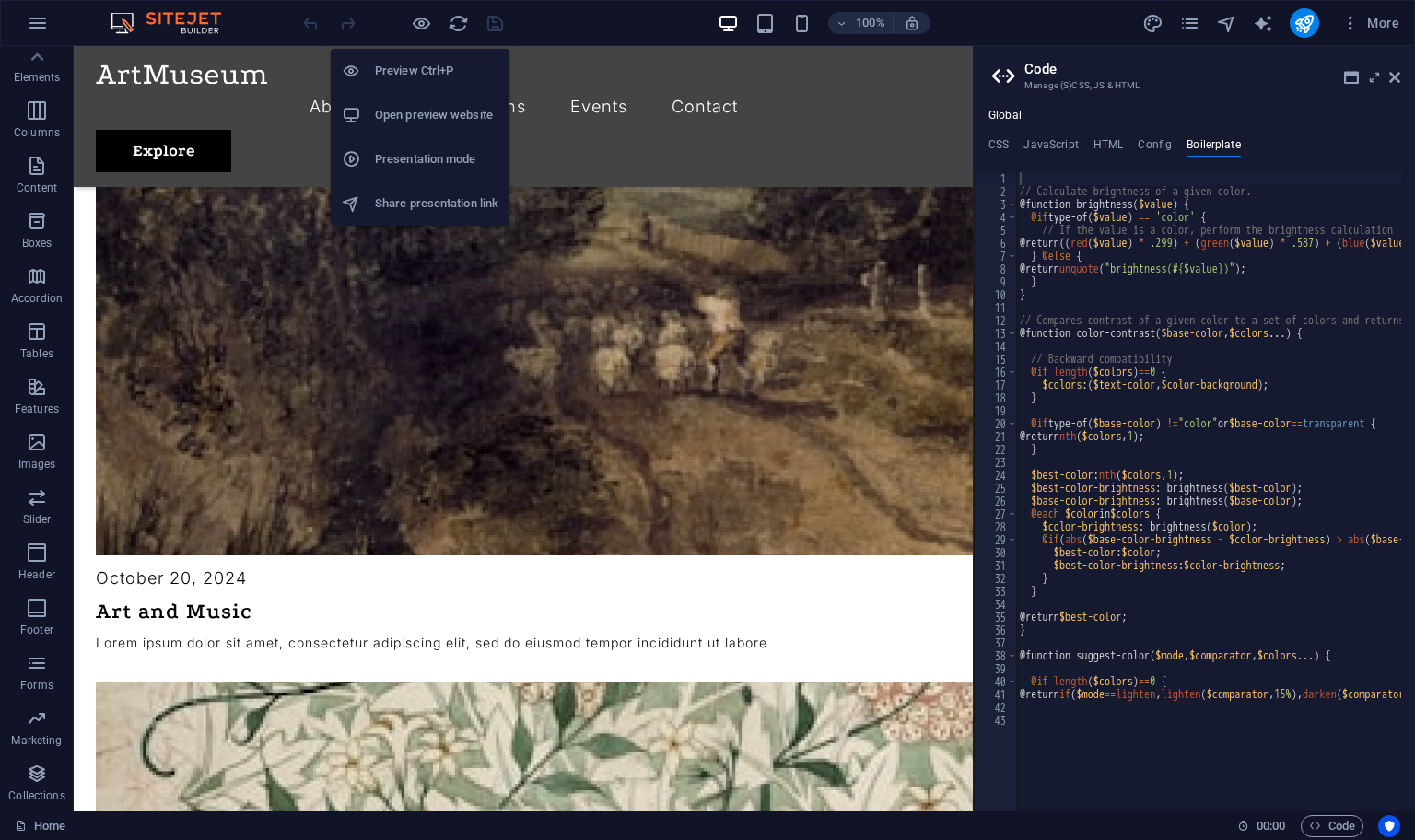 click on "Preview Ctrl+P" at bounding box center [437, 71] 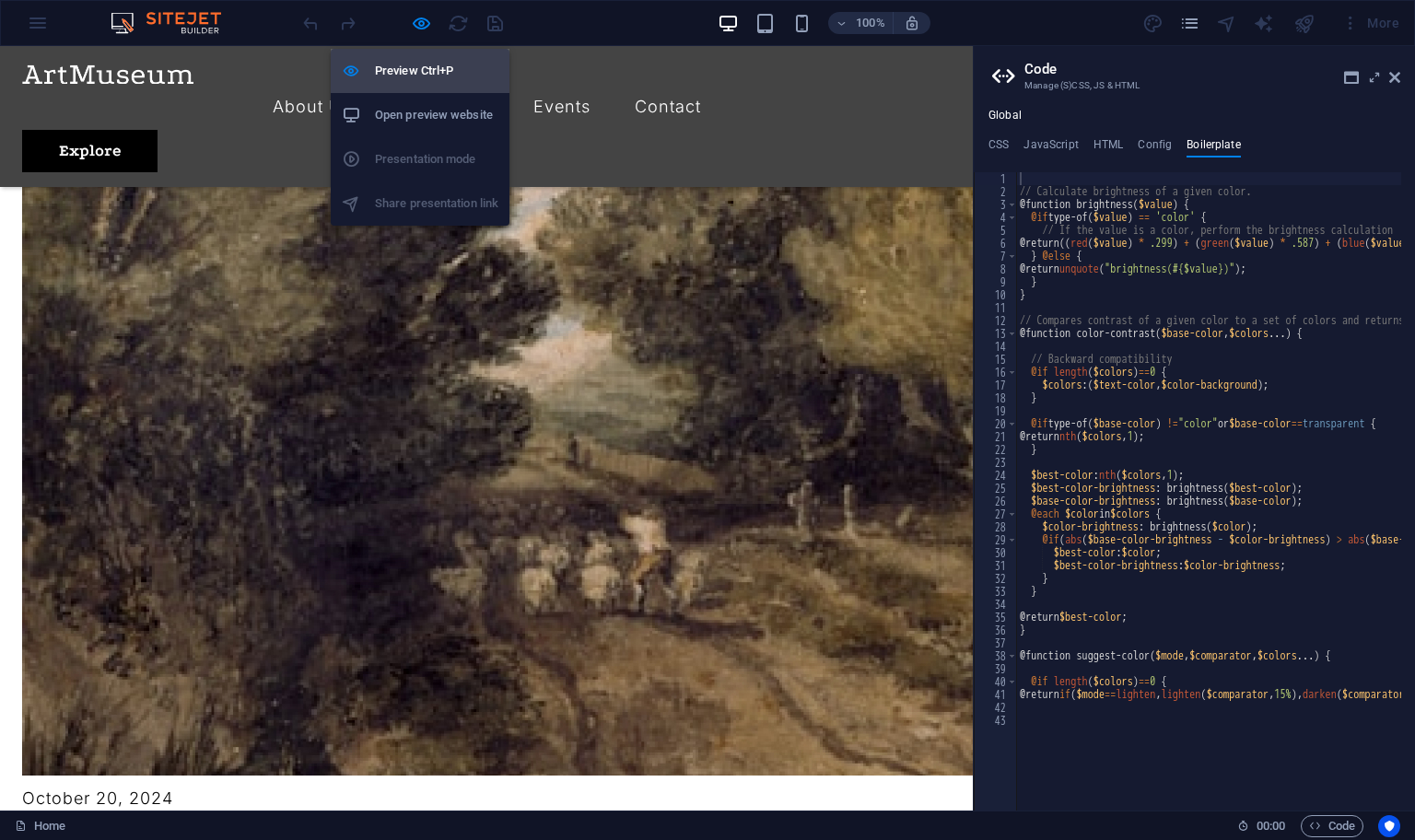 click on "Preview Ctrl+P" at bounding box center [437, 71] 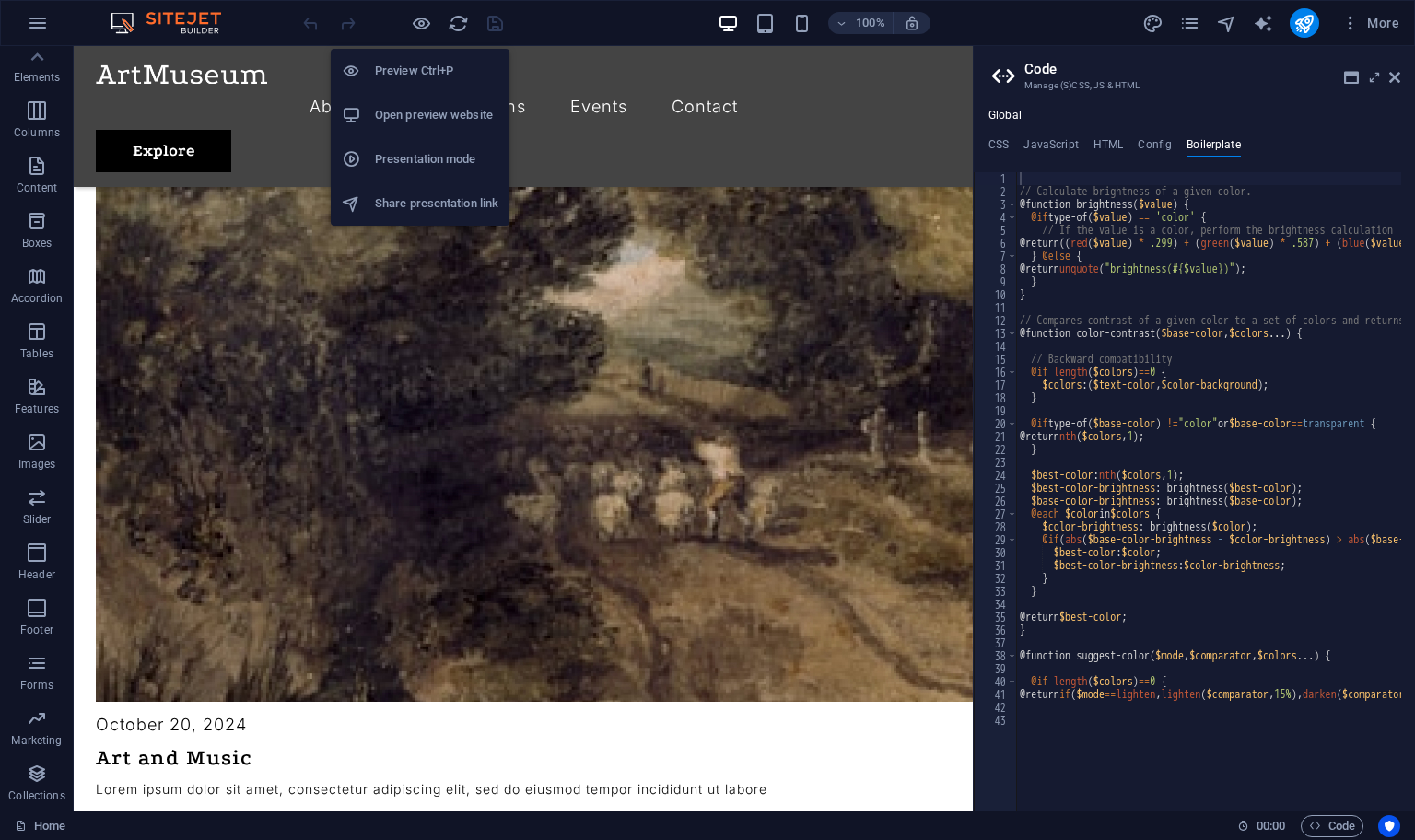 scroll, scrollTop: 4616, scrollLeft: 0, axis: vertical 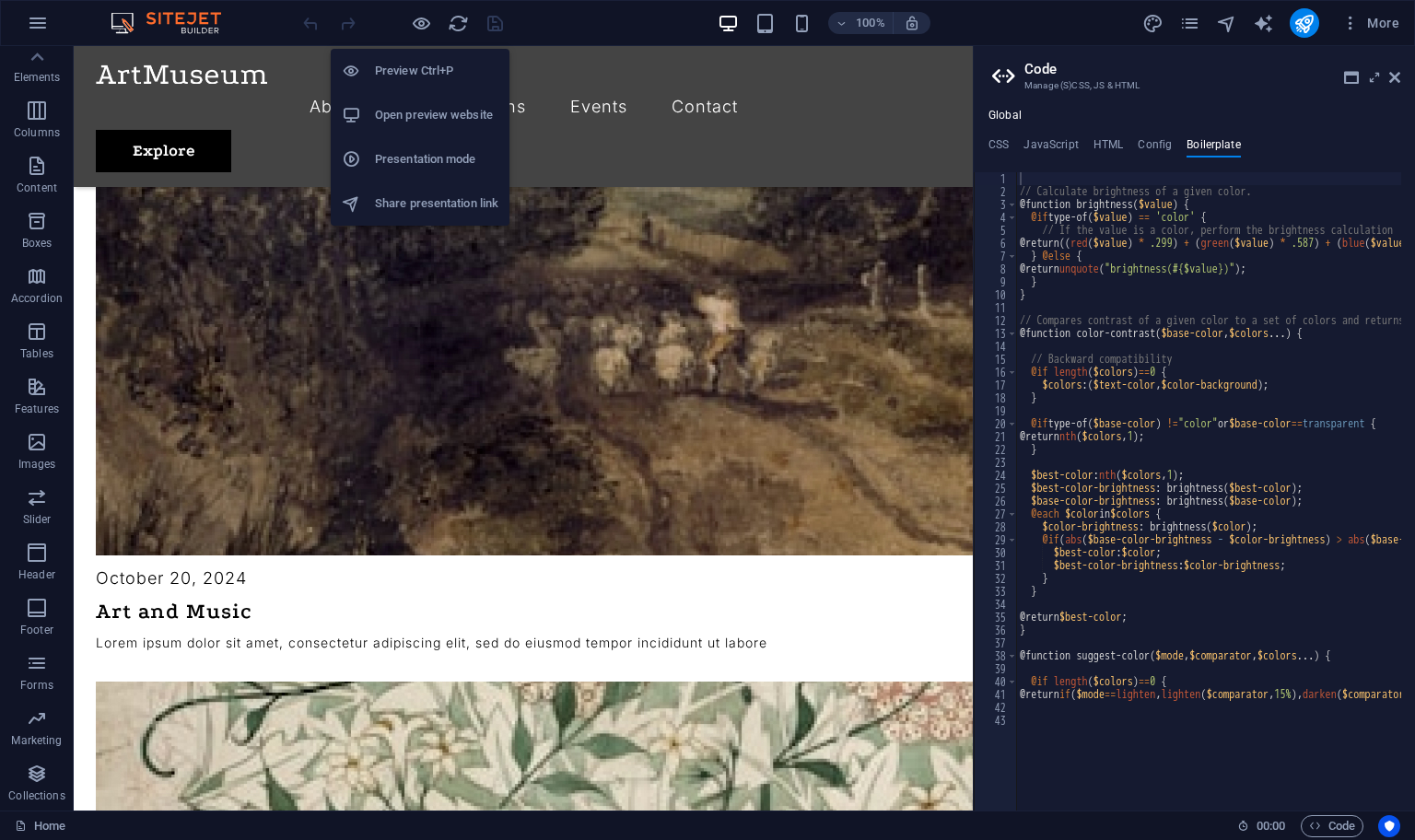 click on "Preview Ctrl+P Open preview website Presentation mode Share presentation link" at bounding box center (420, 130) 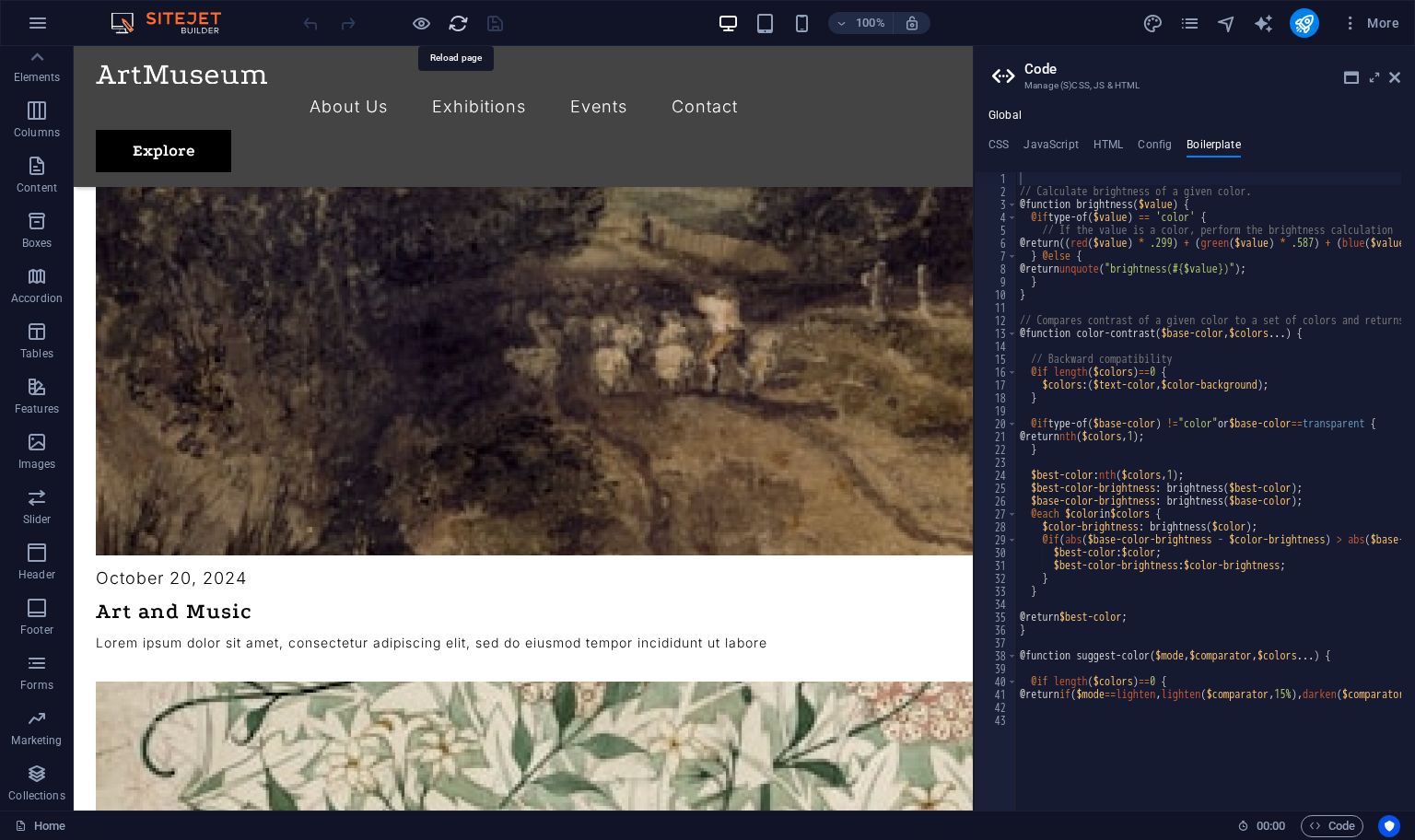 click at bounding box center (458, 23) 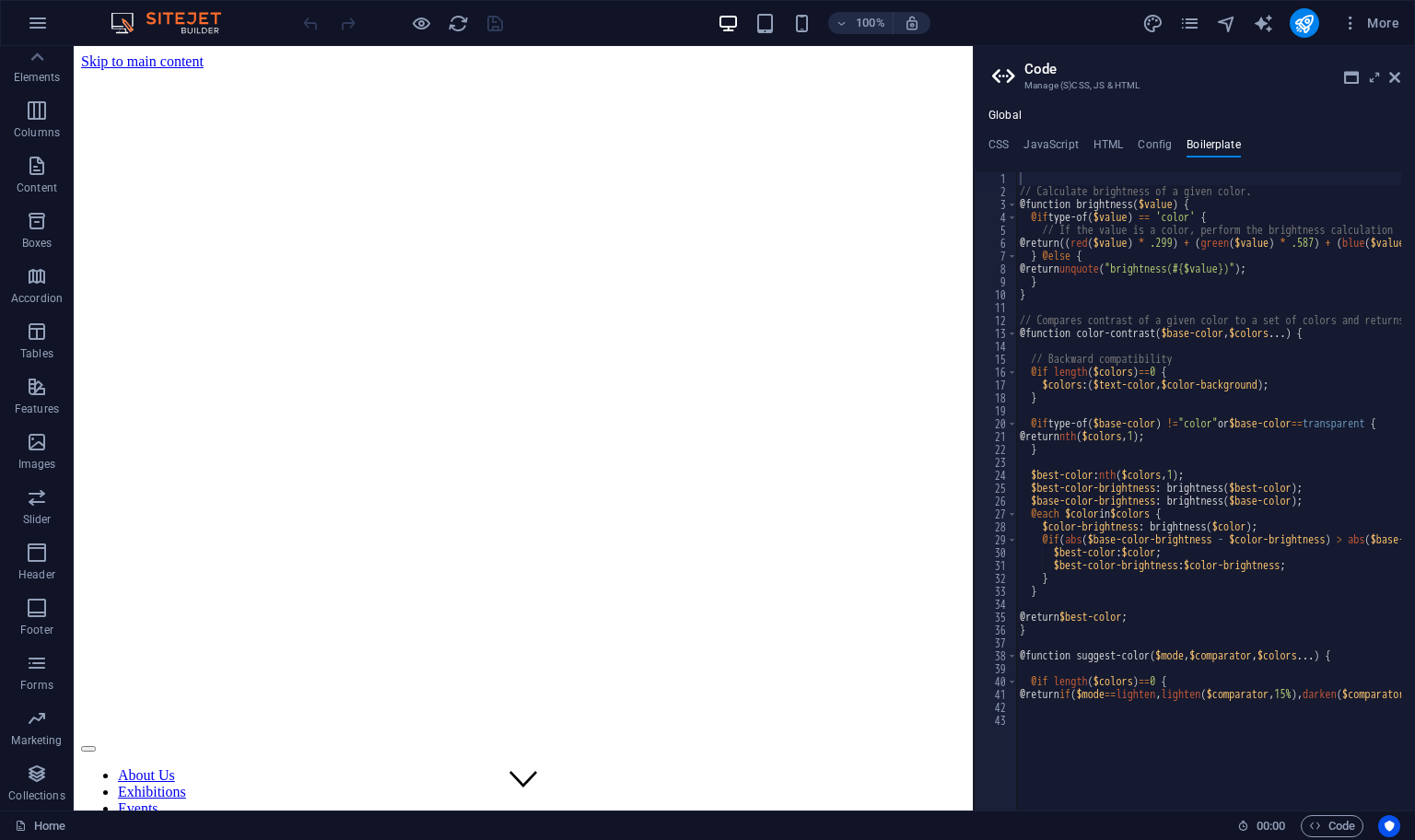 scroll, scrollTop: 0, scrollLeft: 0, axis: both 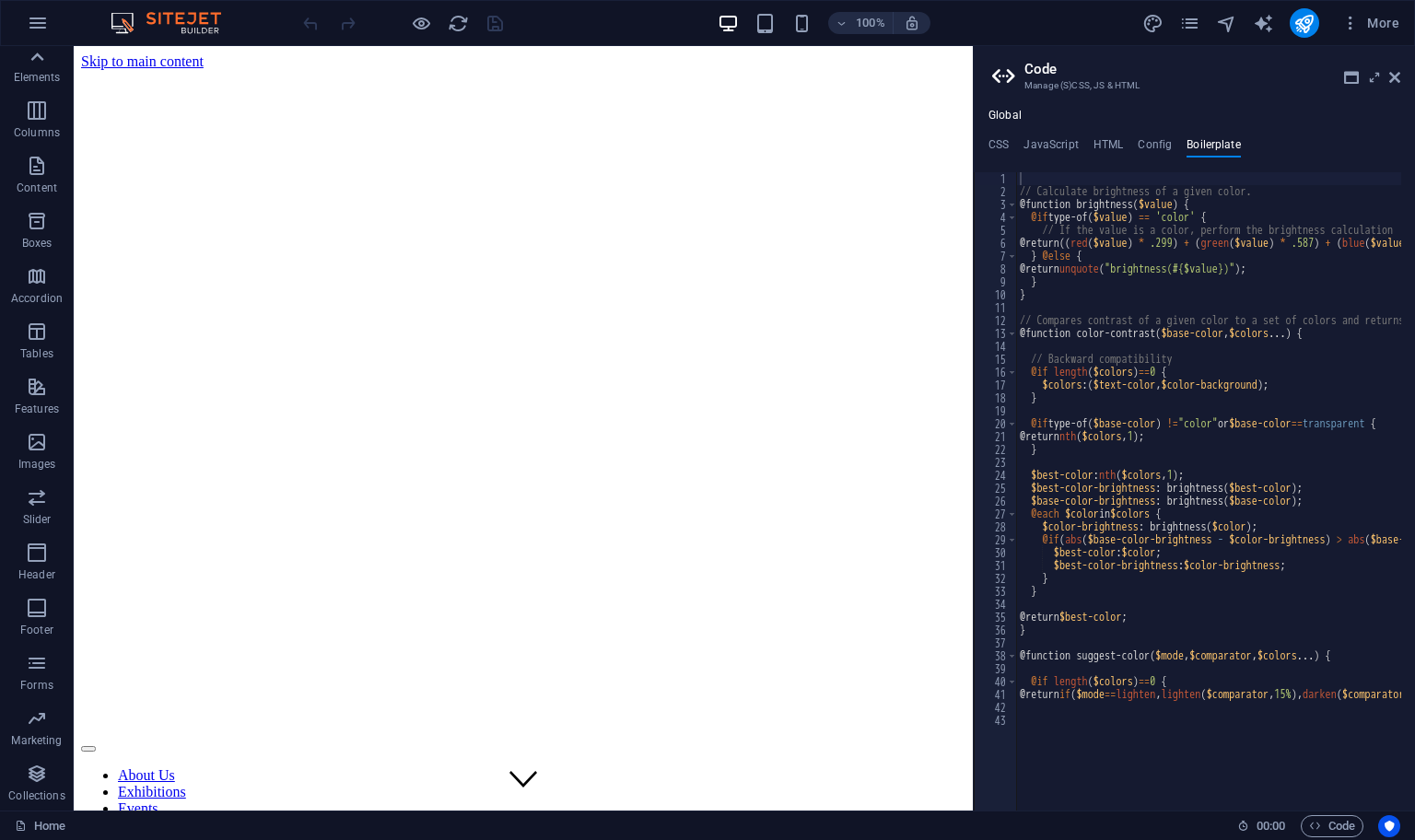 click 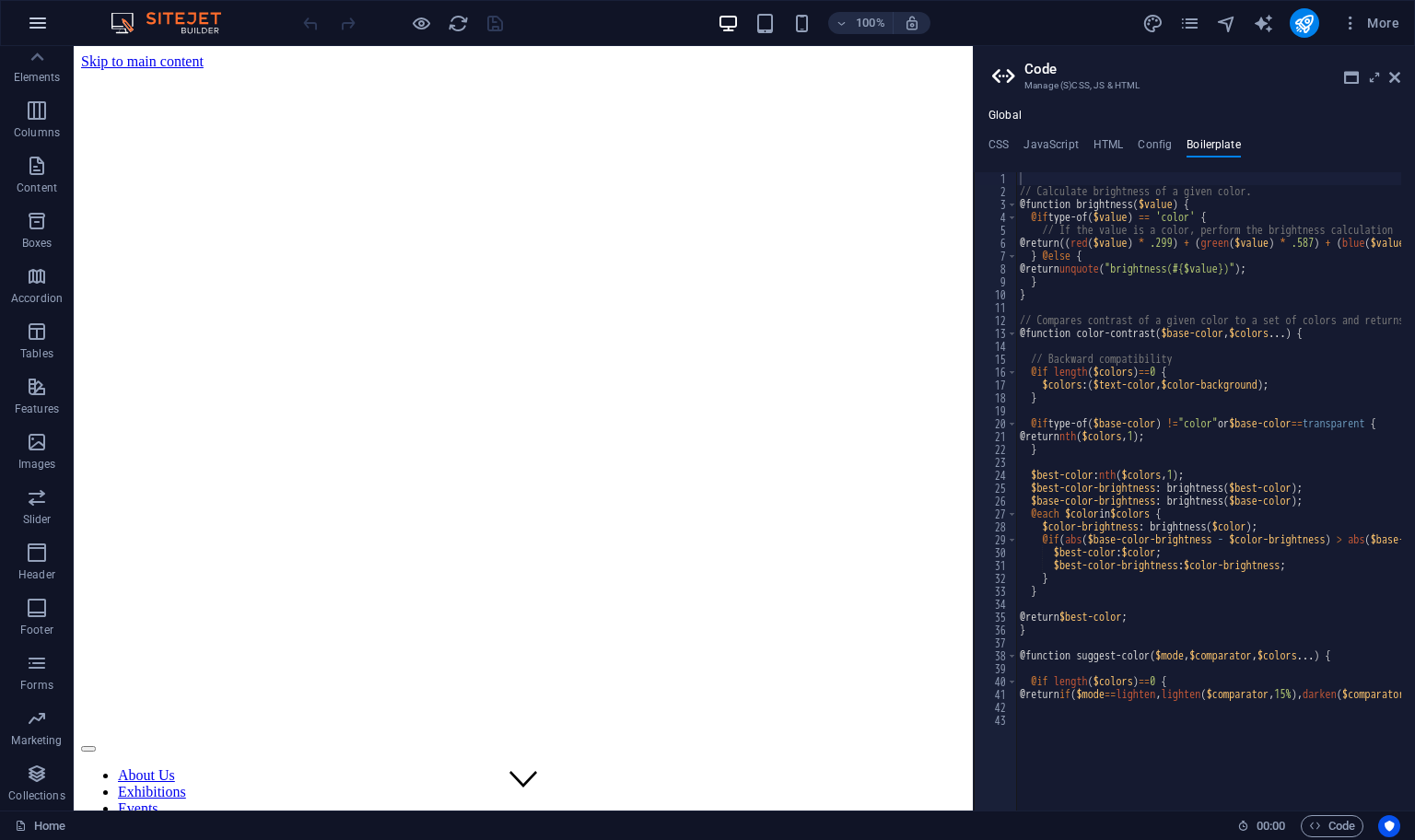 scroll, scrollTop: 0, scrollLeft: 0, axis: both 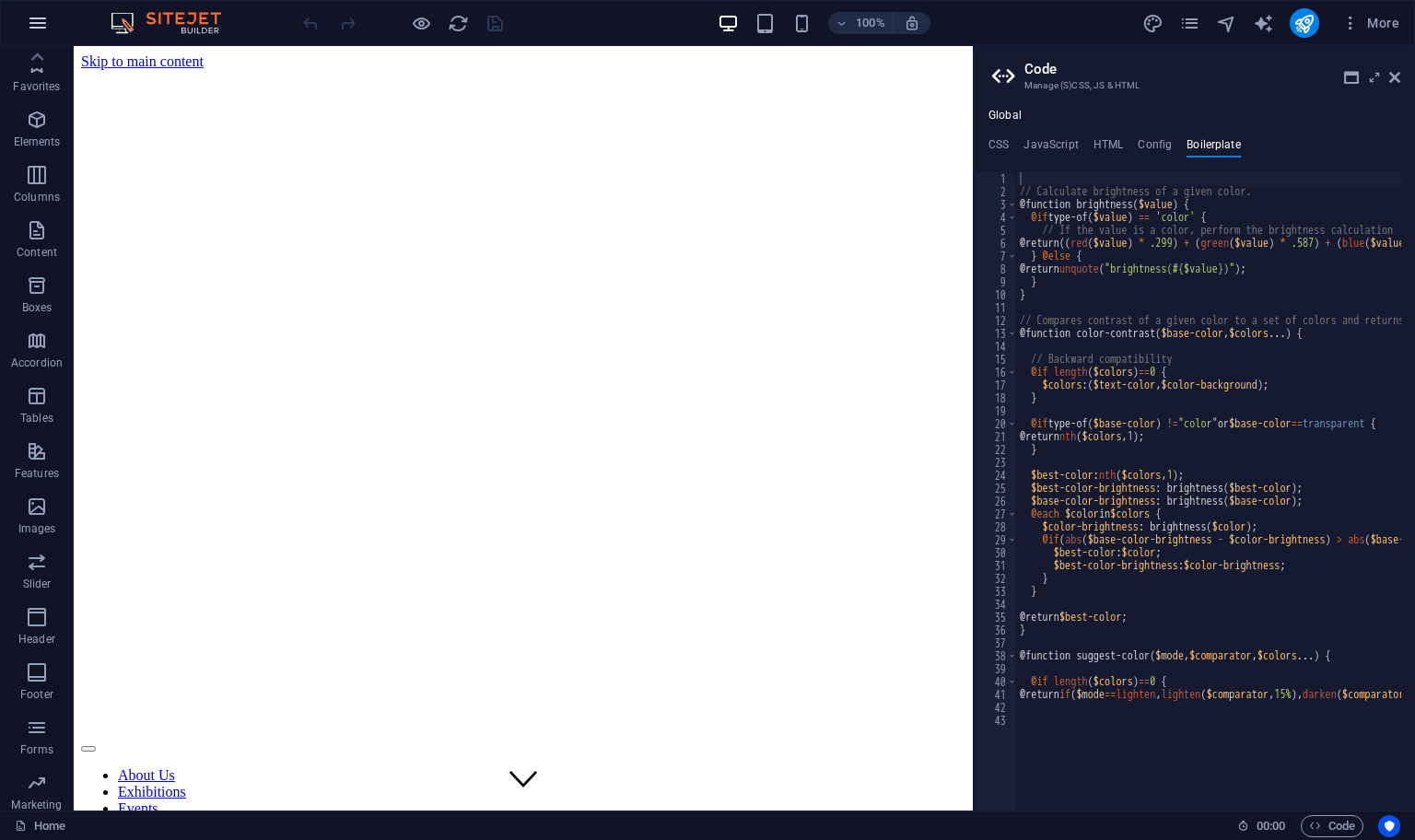 click at bounding box center [38, 23] 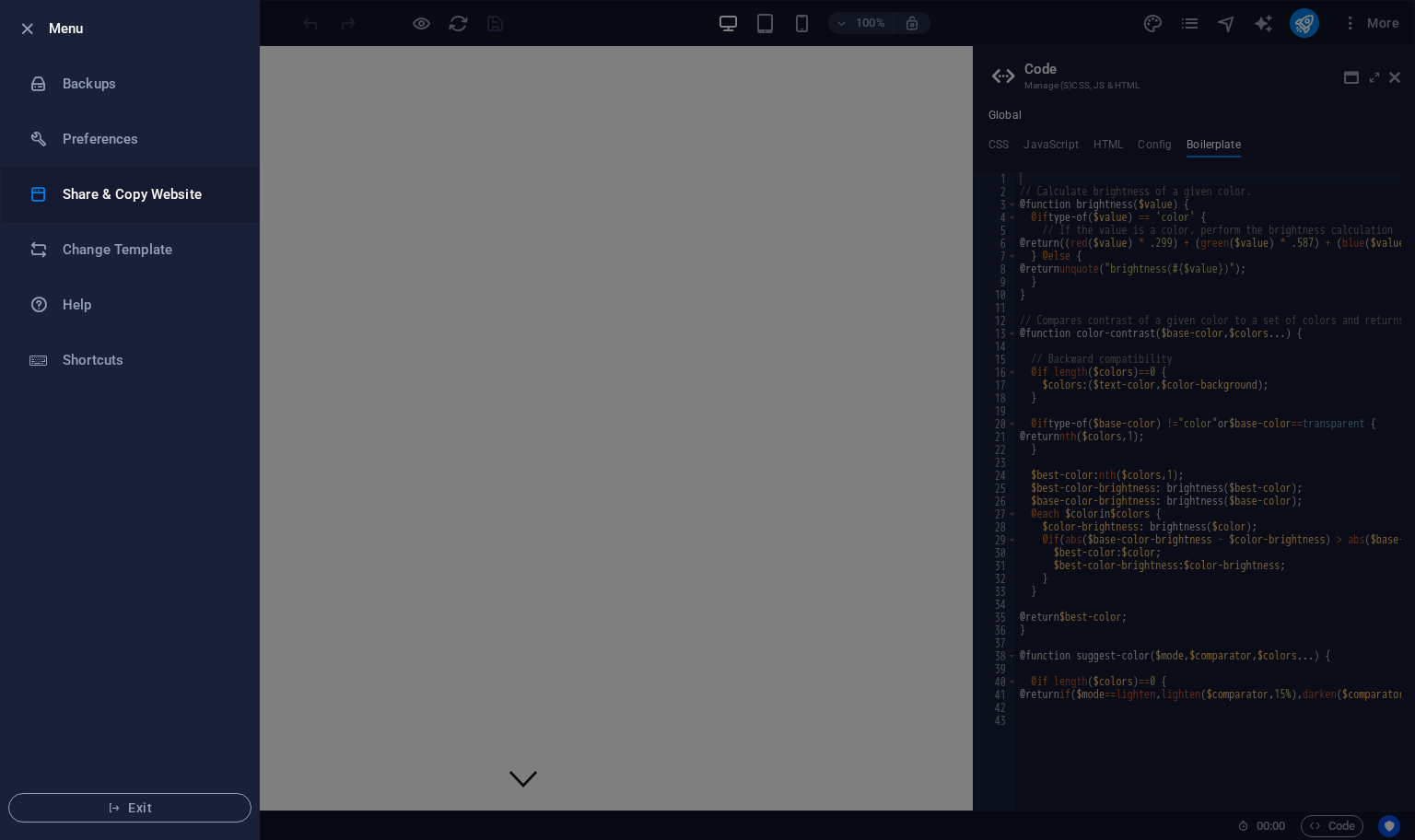 click on "Share & Copy Website" at bounding box center (147, 194) 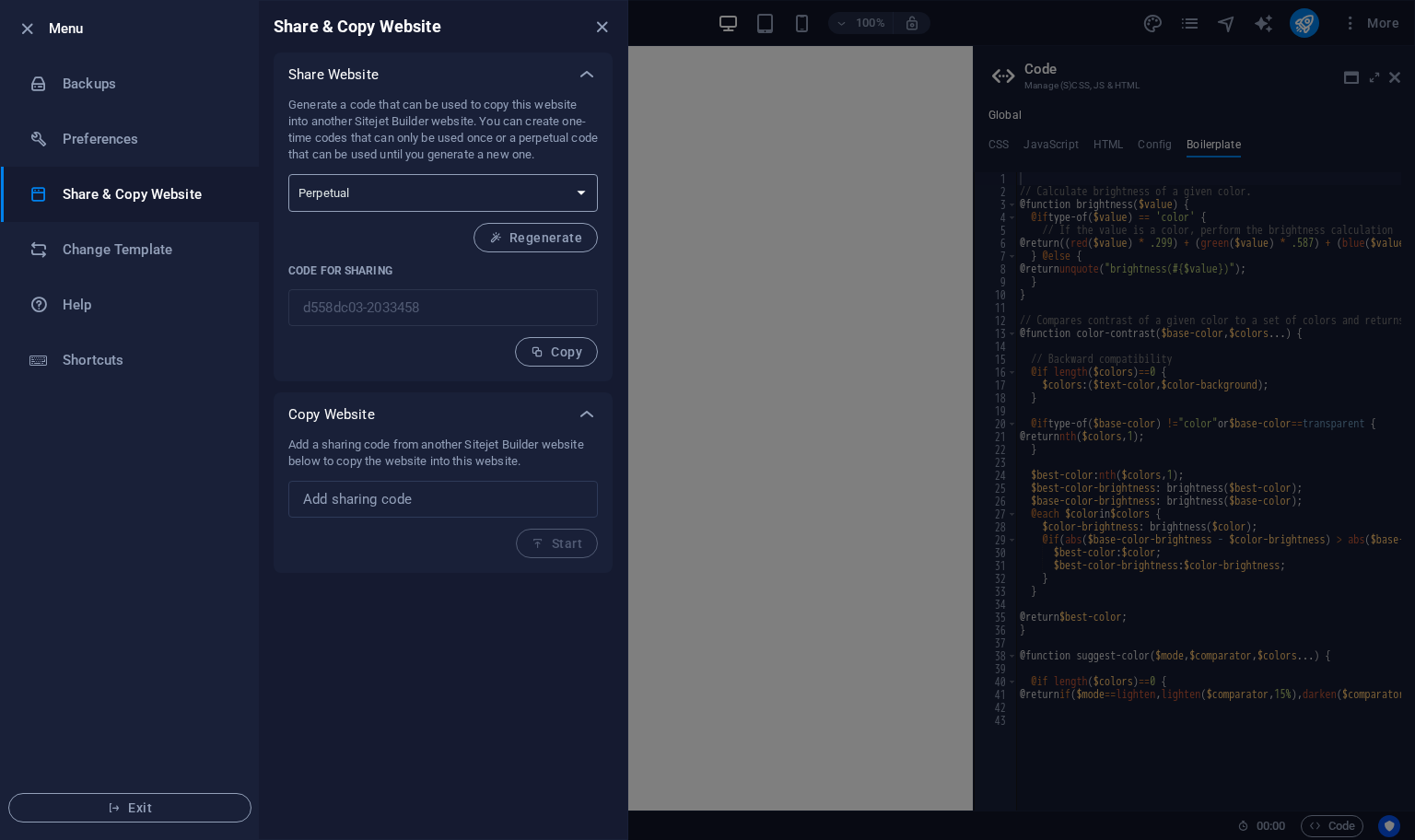 click on "One-time Perpetual" at bounding box center [443, 192] 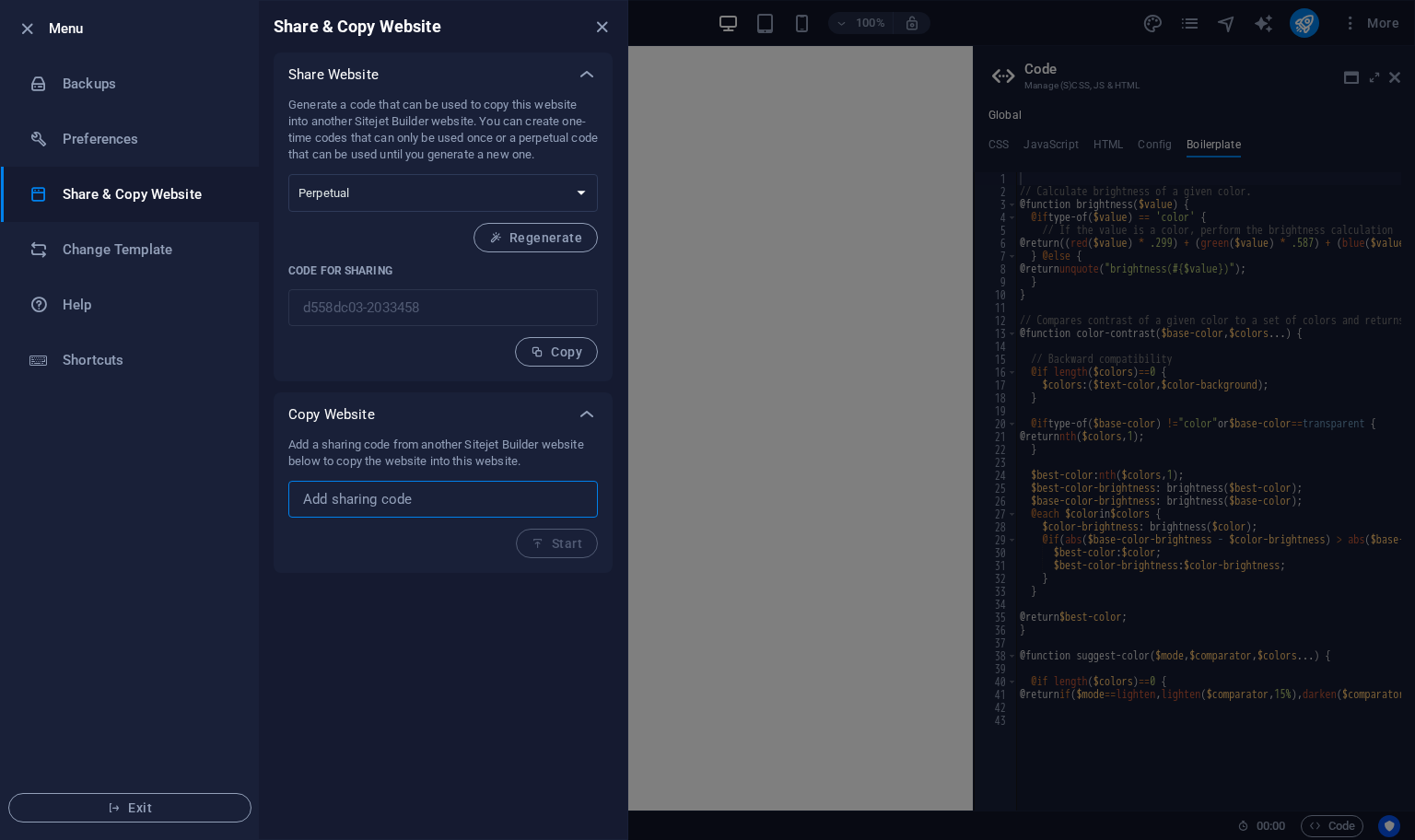 click at bounding box center (443, 499) 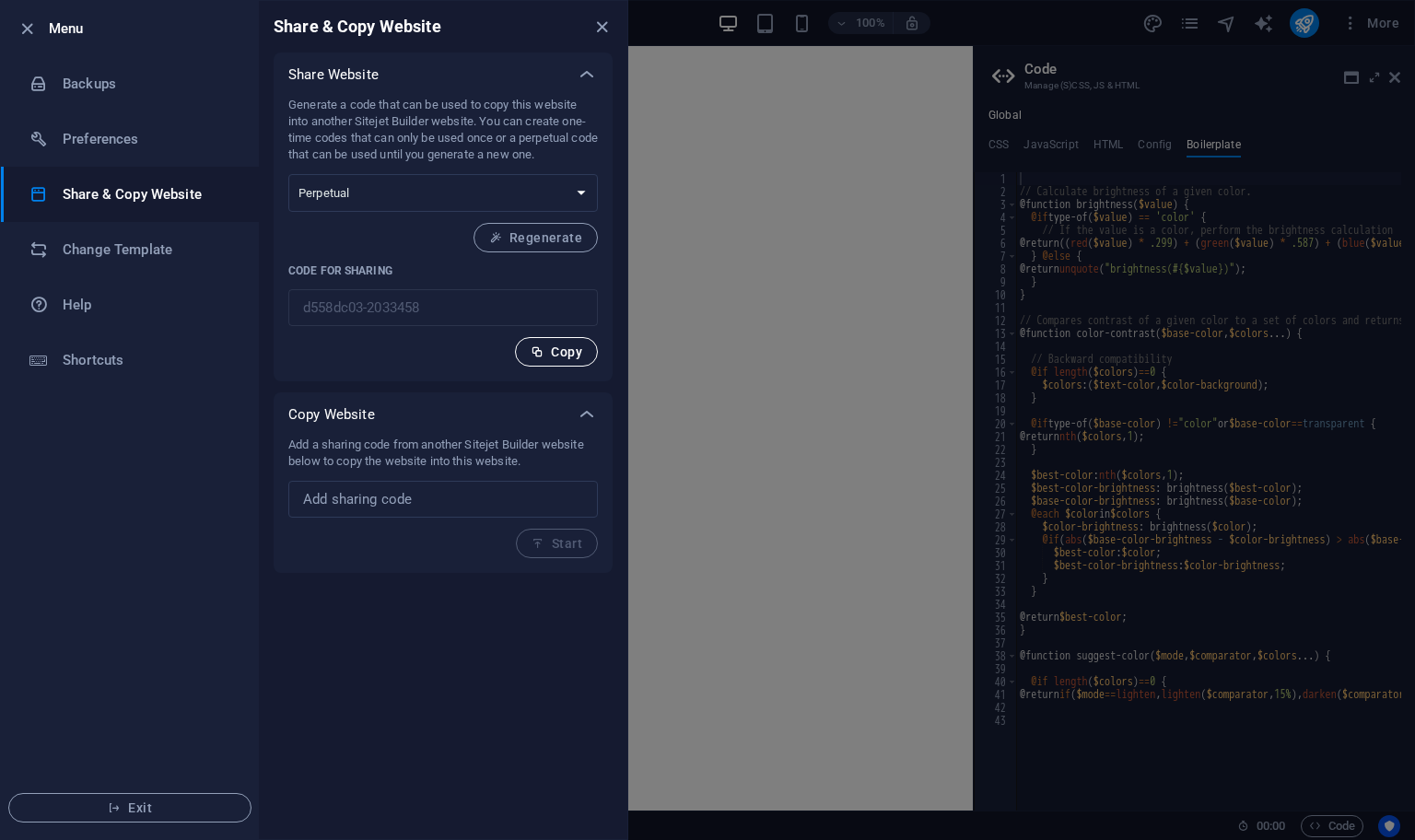 click on "Copy" at bounding box center (556, 352) 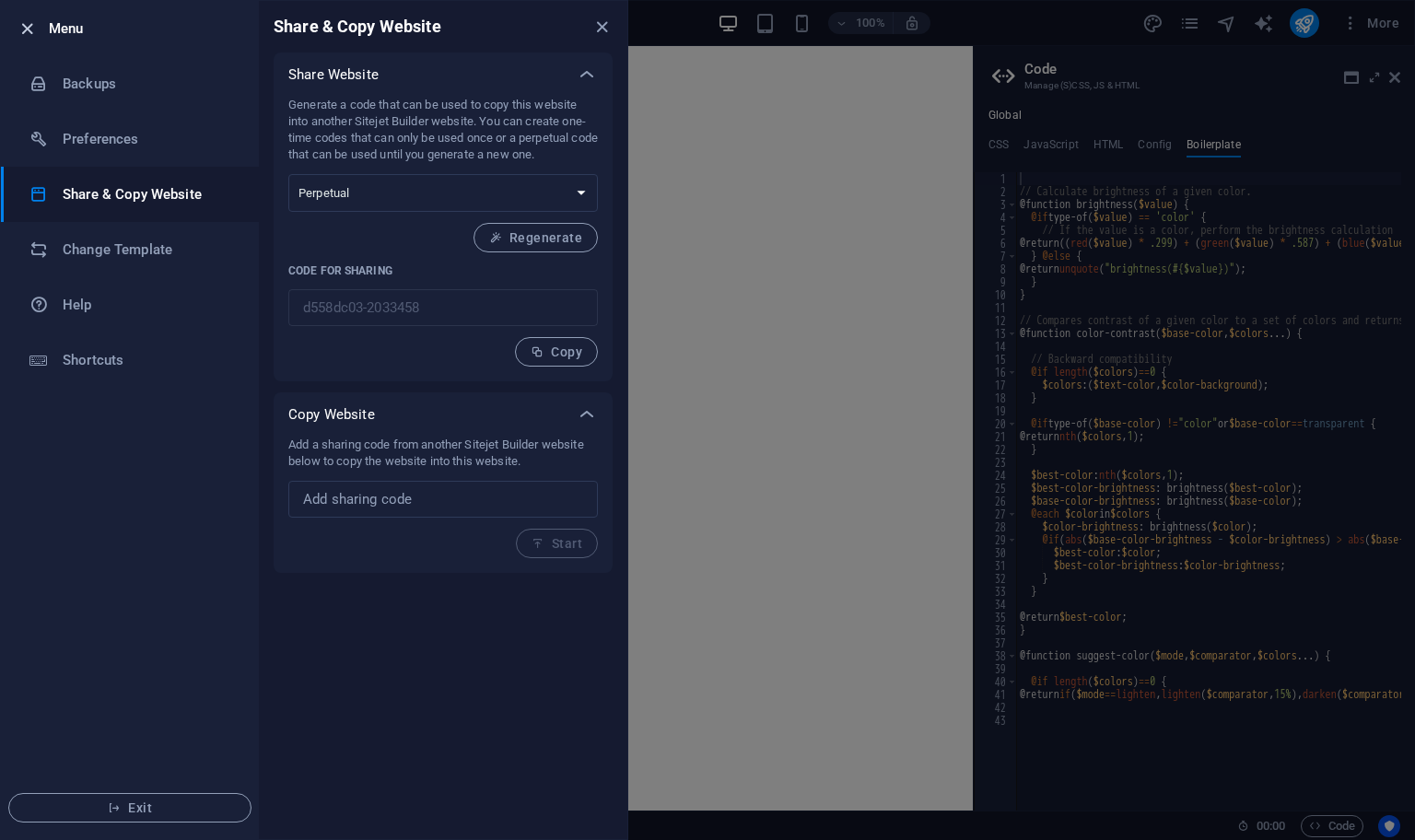click at bounding box center [27, 29] 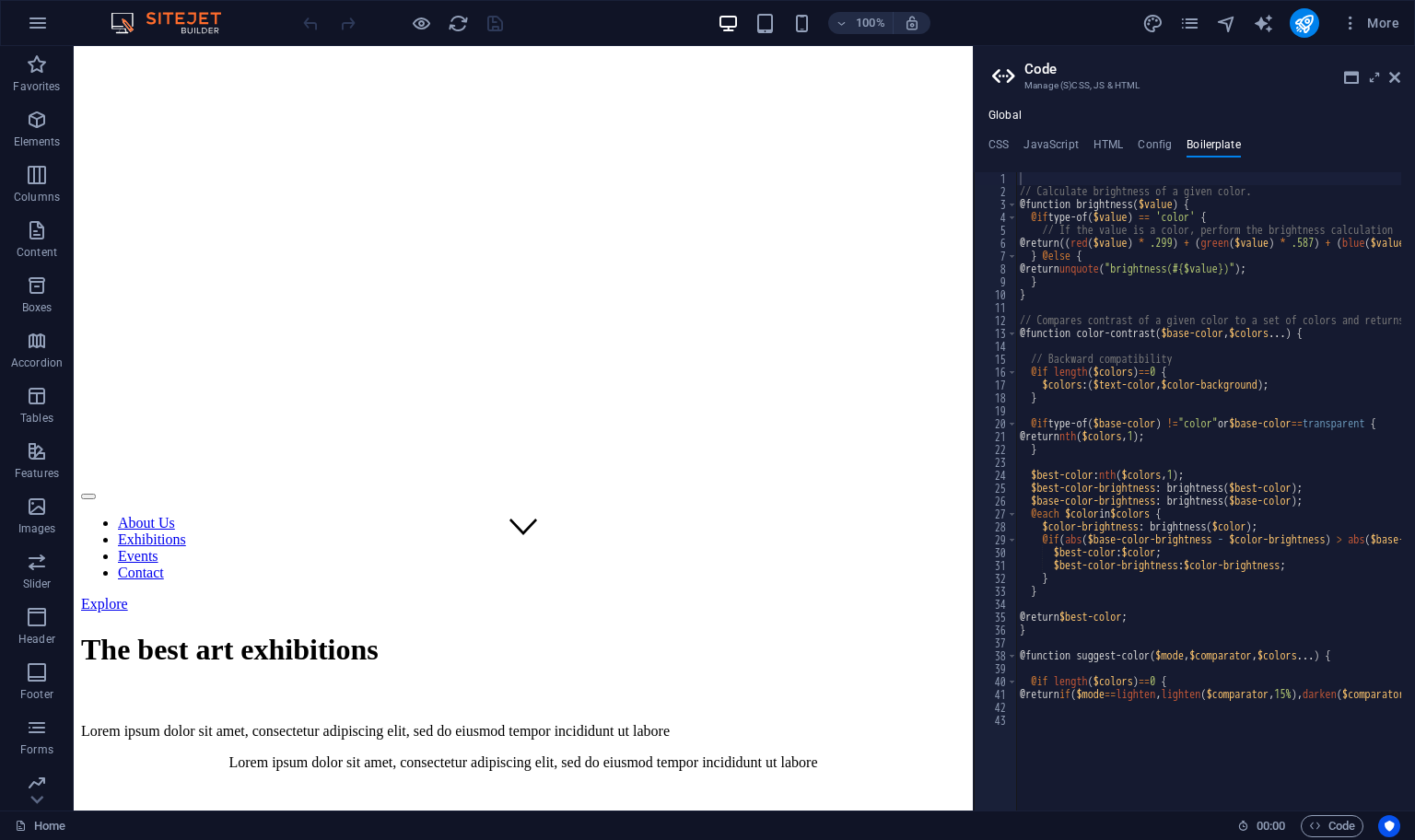 scroll, scrollTop: 368, scrollLeft: 0, axis: vertical 